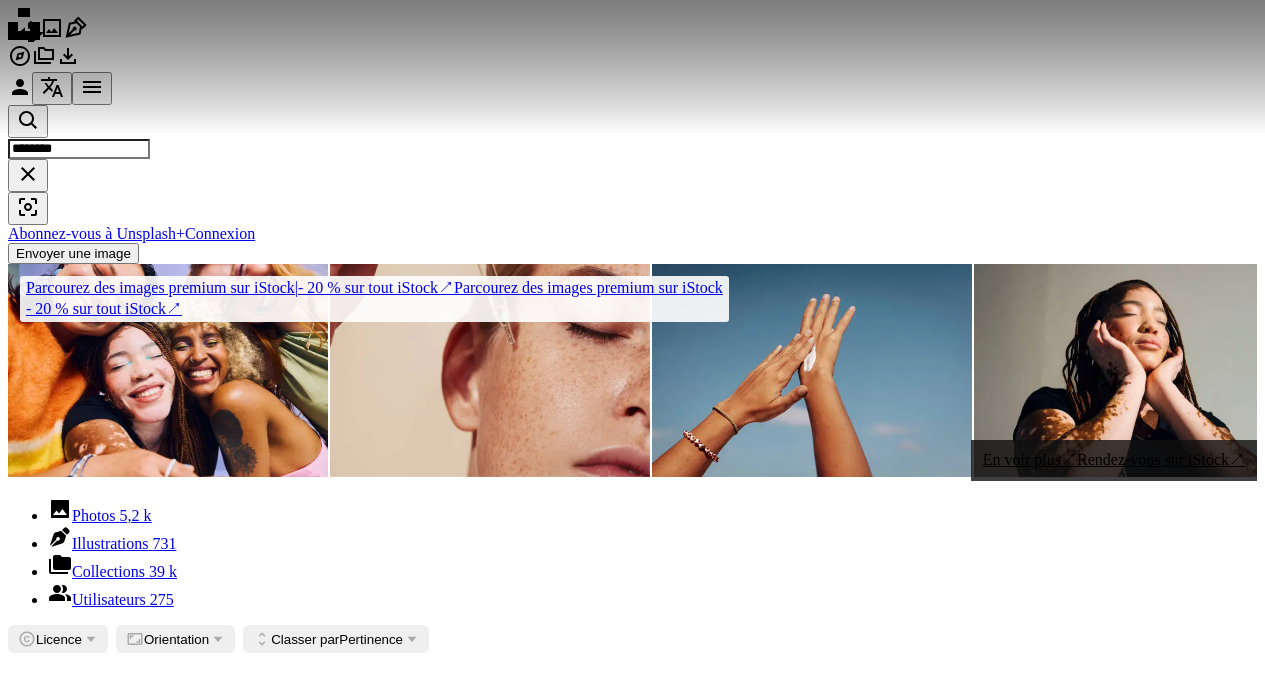 scroll, scrollTop: 500, scrollLeft: 0, axis: vertical 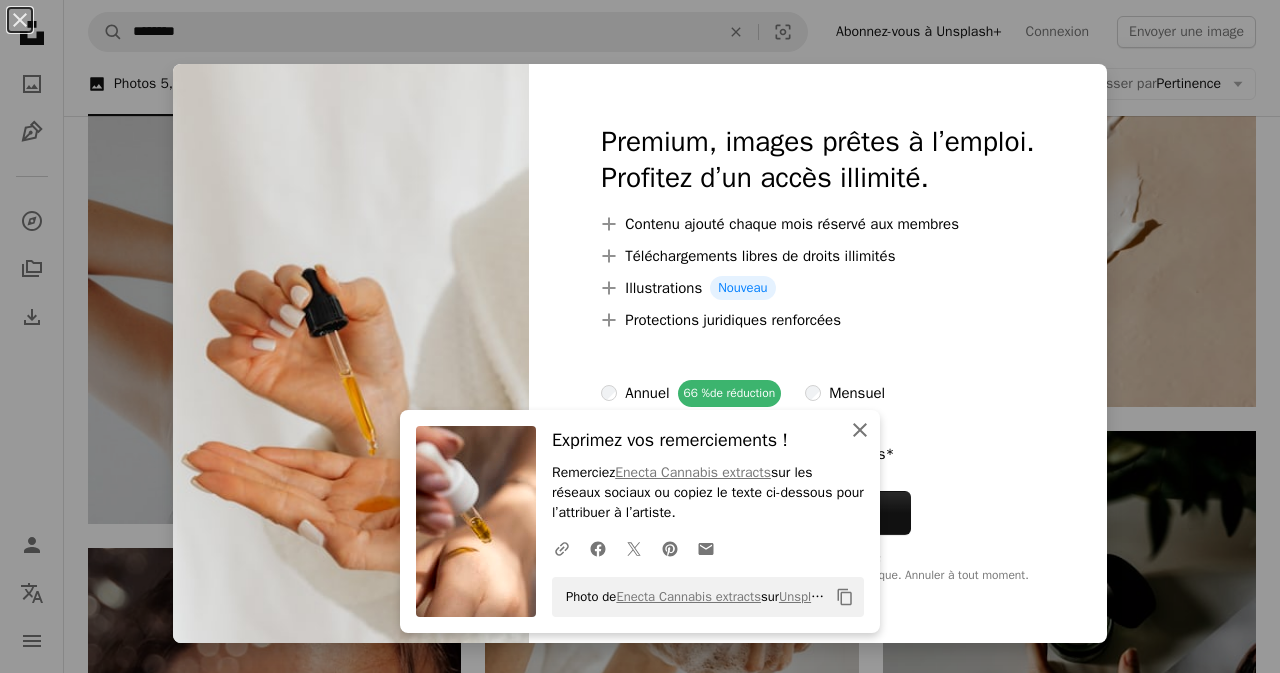 click 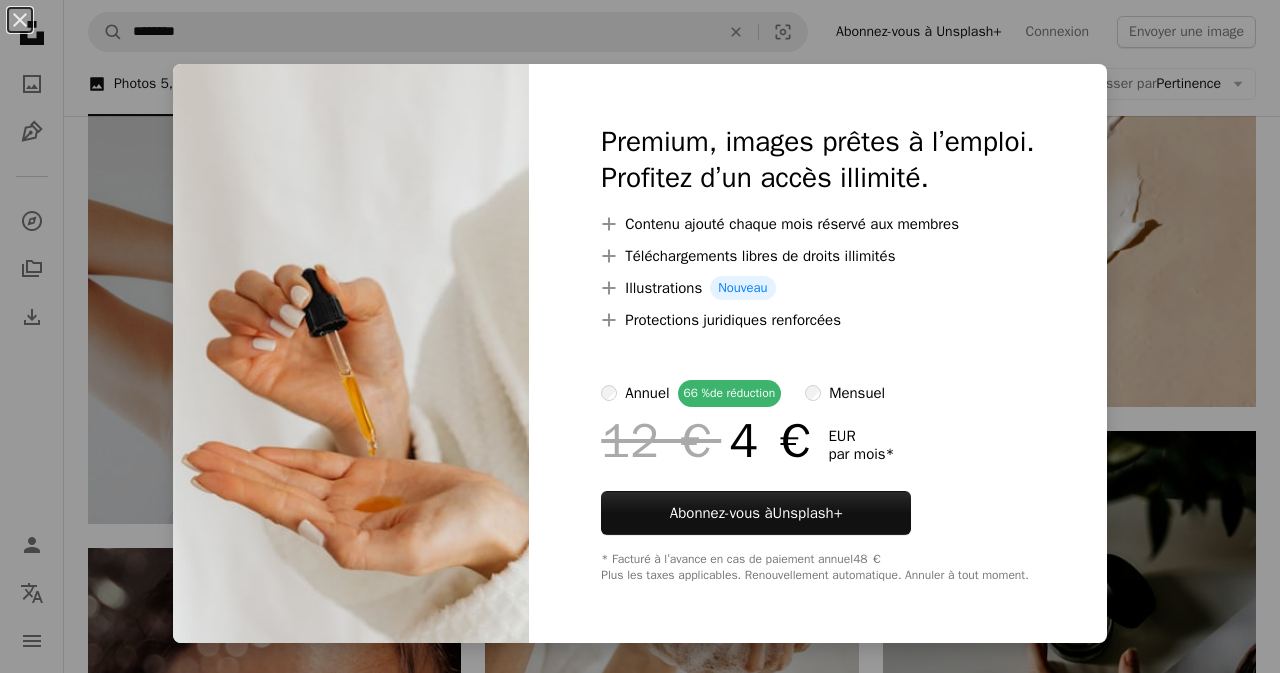 click on "An X shape Premium, images prêtes à l’emploi. Profitez d’un accès illimité. A plus sign Contenu ajouté chaque mois réservé aux membres A plus sign Téléchargements libres de droits illimités A plus sign Illustrations  Nouveau A plus sign Protections juridiques renforcées annuel 66 %  de réduction mensuel 12 €   4 € EUR par mois * Abonnez-vous à  Unsplash+ * Facturé à l’avance en cas de paiement annuel  48 € Plus les taxes applicables. Renouvellement automatique. Annuler à tout moment." at bounding box center [640, 336] 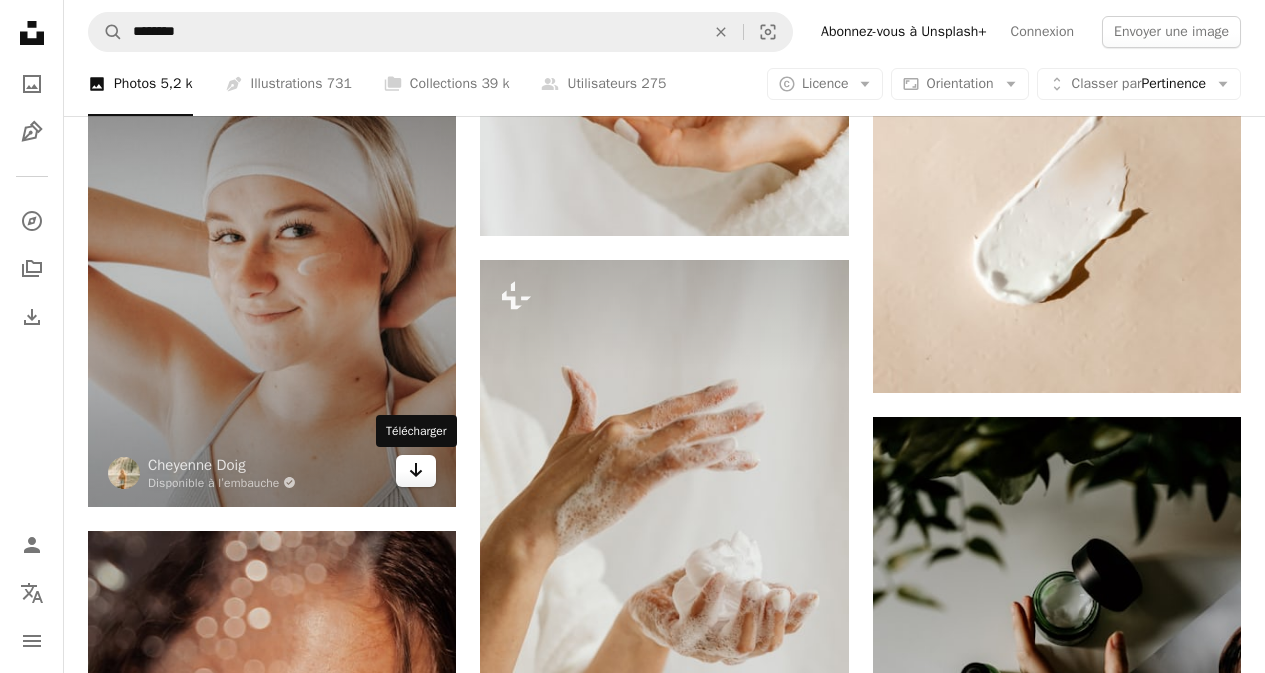 click on "Arrow pointing down" 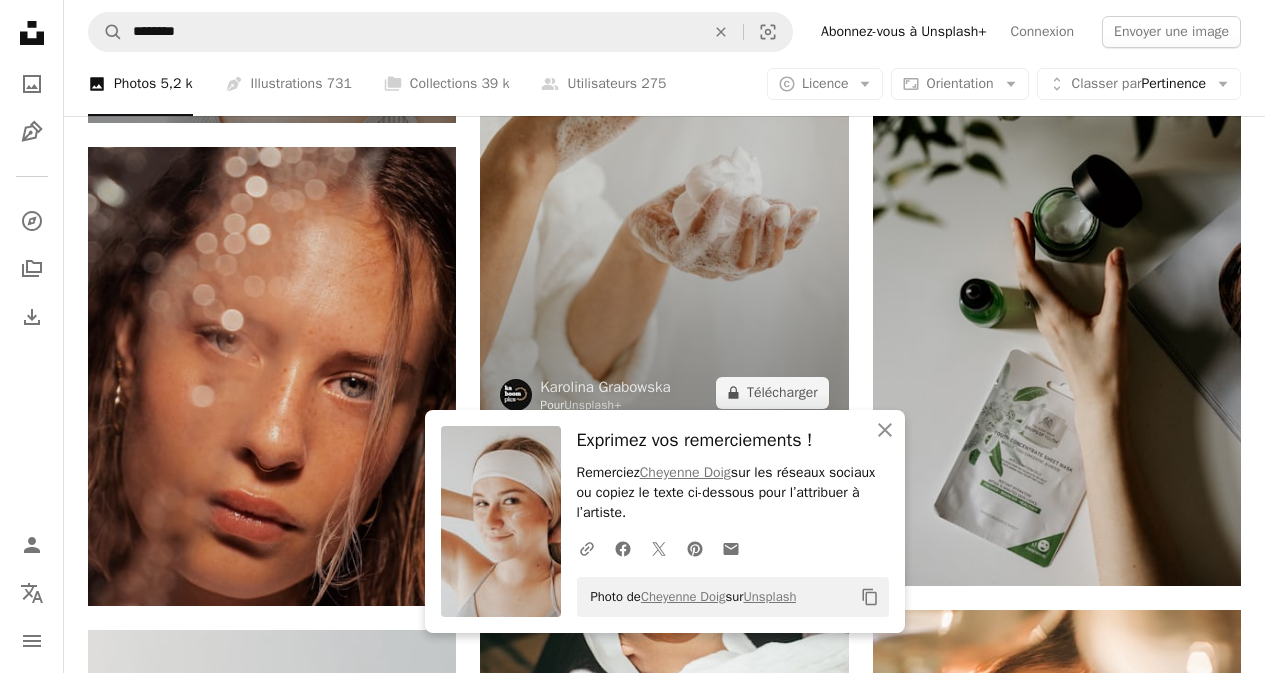 scroll, scrollTop: 1800, scrollLeft: 0, axis: vertical 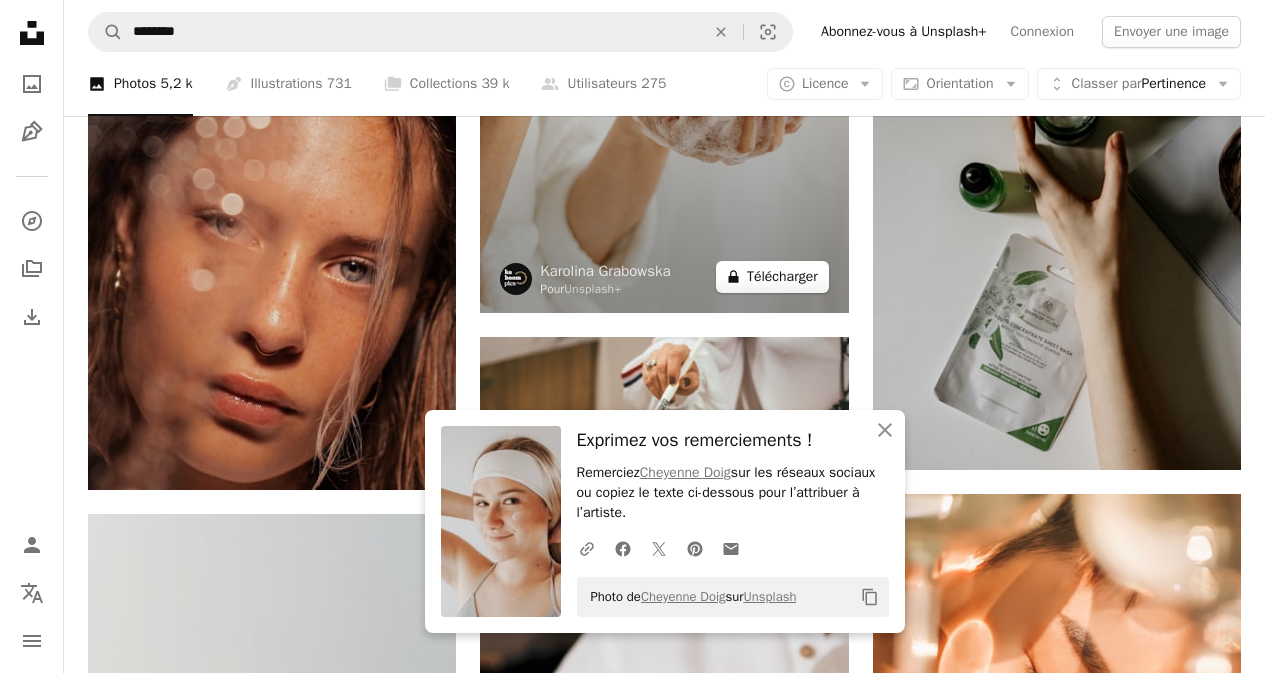click on "A lock   Télécharger" at bounding box center [772, 277] 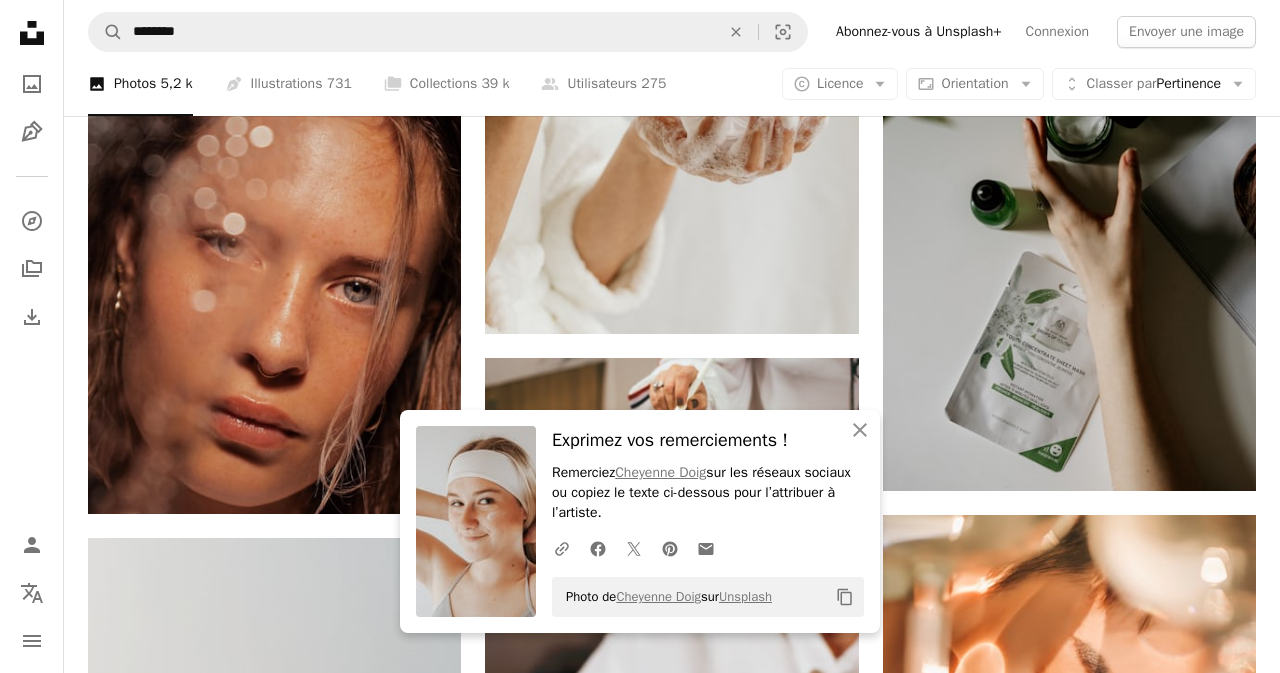 click on "An X shape An X shape Fermer Exprimez vos remerciements ! Remerciez  [PERSON]  sur les réseaux sociaux ou copiez le texte ci-dessous pour l’attribuer à l’artiste. A URL sharing icon (chains) Facebook icon X (formerly Twitter) icon Pinterest icon An envelope Photo de  [PERSON]  sur  Unsplash
Copy content Premium, images prêtes à l’emploi. Profitez d’un accès illimité. A plus sign Contenu ajouté chaque mois réservé aux membres A plus sign Téléchargements libres de droits illimités A plus sign Illustrations  Nouveau A plus sign Protections juridiques renforcées annuel 66 %  de réduction mensuel 12 €   4 € EUR par mois * Abonnez-vous à  Unsplash+ * Facturé à l’avance en cas de paiement annuel  48 € Plus les taxes applicables. Renouvellement automatique. Annuler à tout moment." at bounding box center [640, 3616] 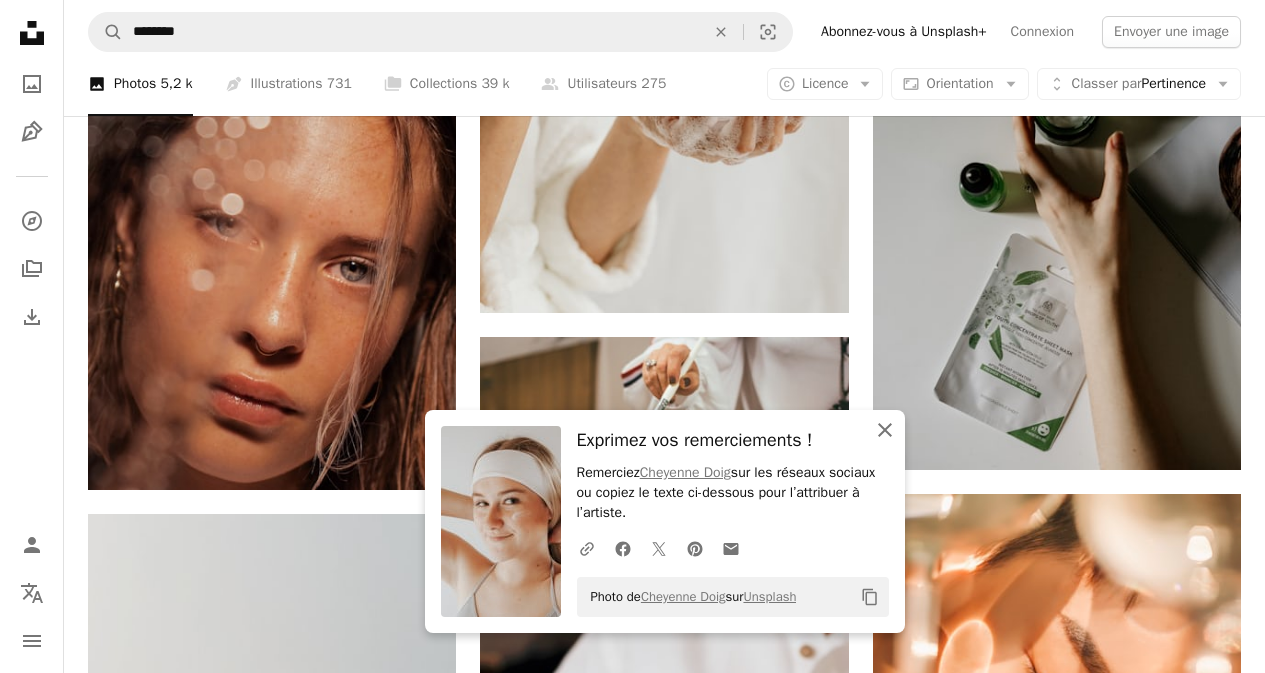 click on "An X shape" 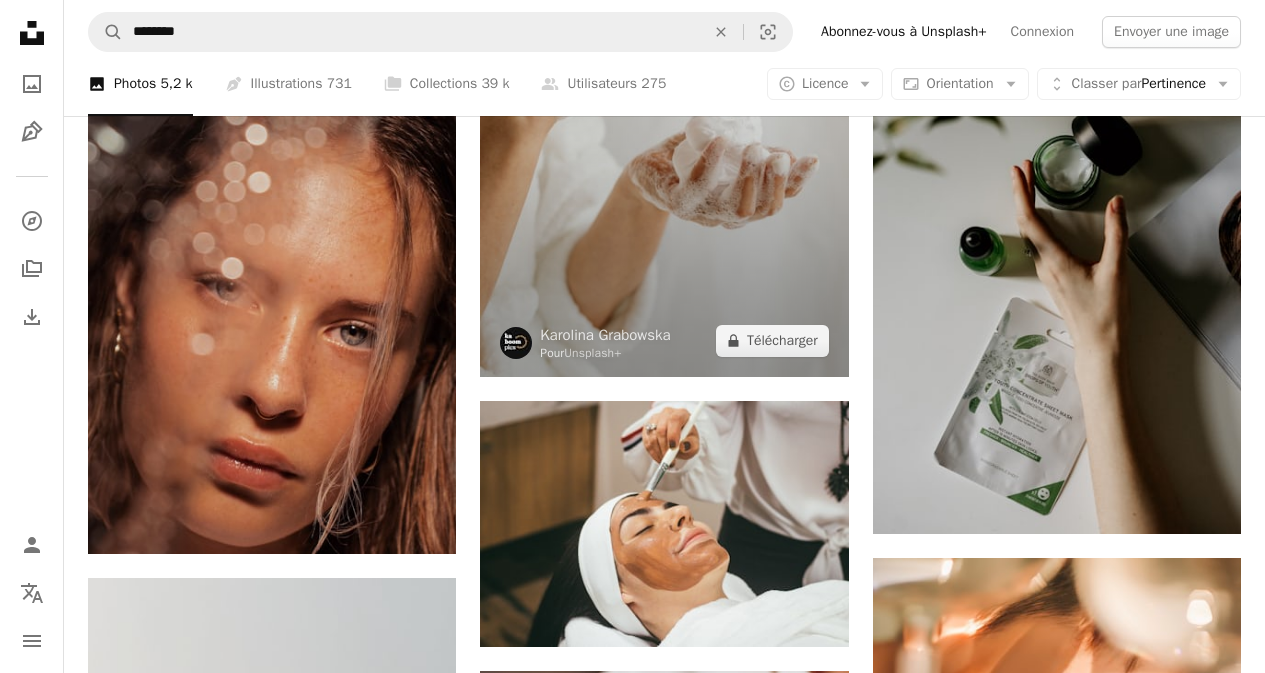 scroll, scrollTop: 1700, scrollLeft: 0, axis: vertical 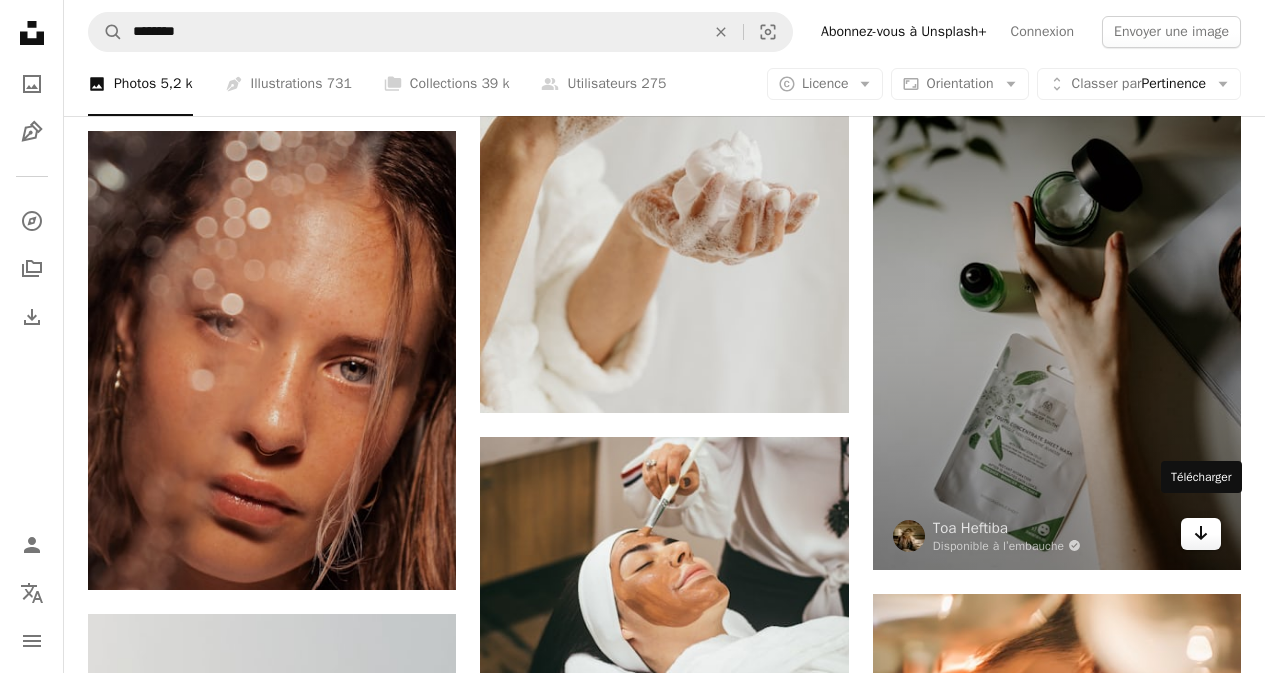 click 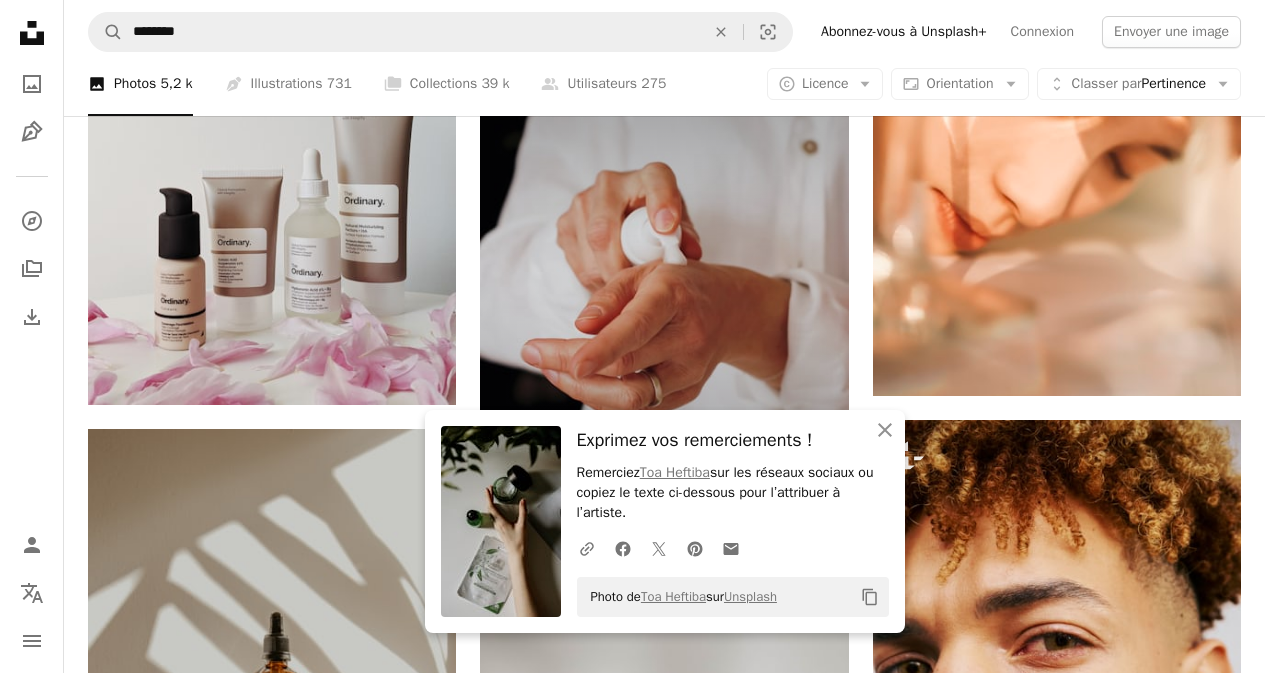 scroll, scrollTop: 2600, scrollLeft: 0, axis: vertical 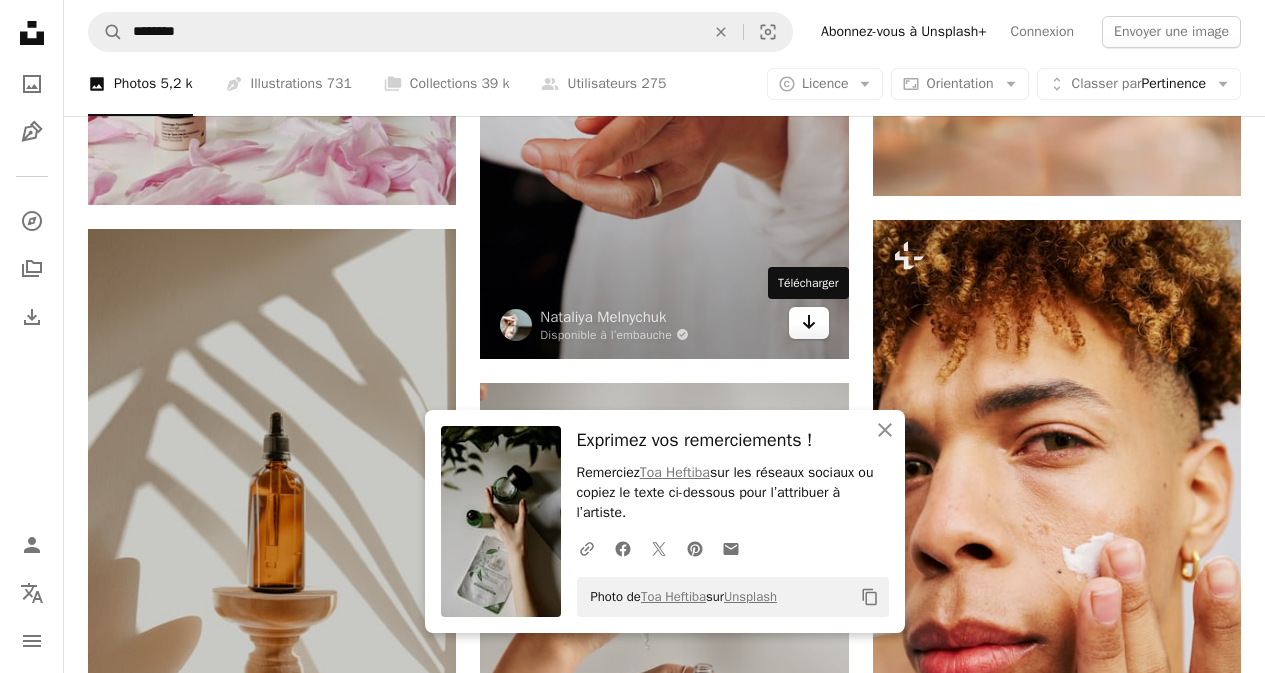 click on "Arrow pointing down" 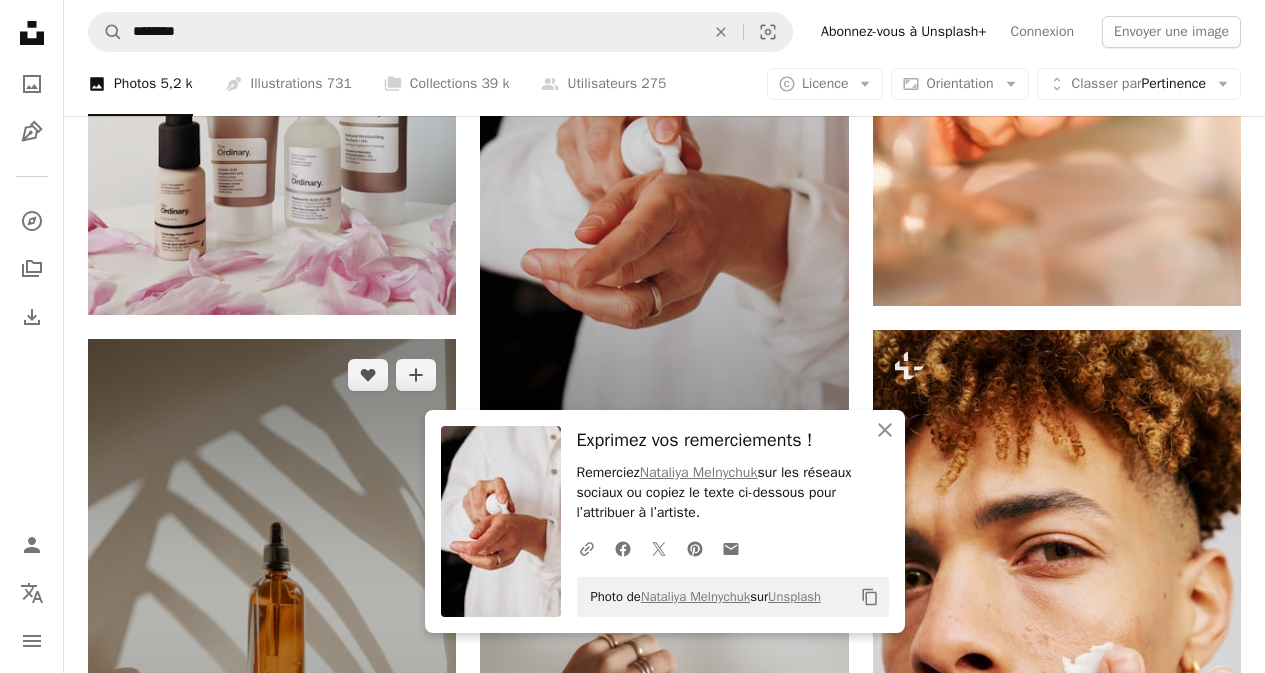scroll, scrollTop: 2400, scrollLeft: 0, axis: vertical 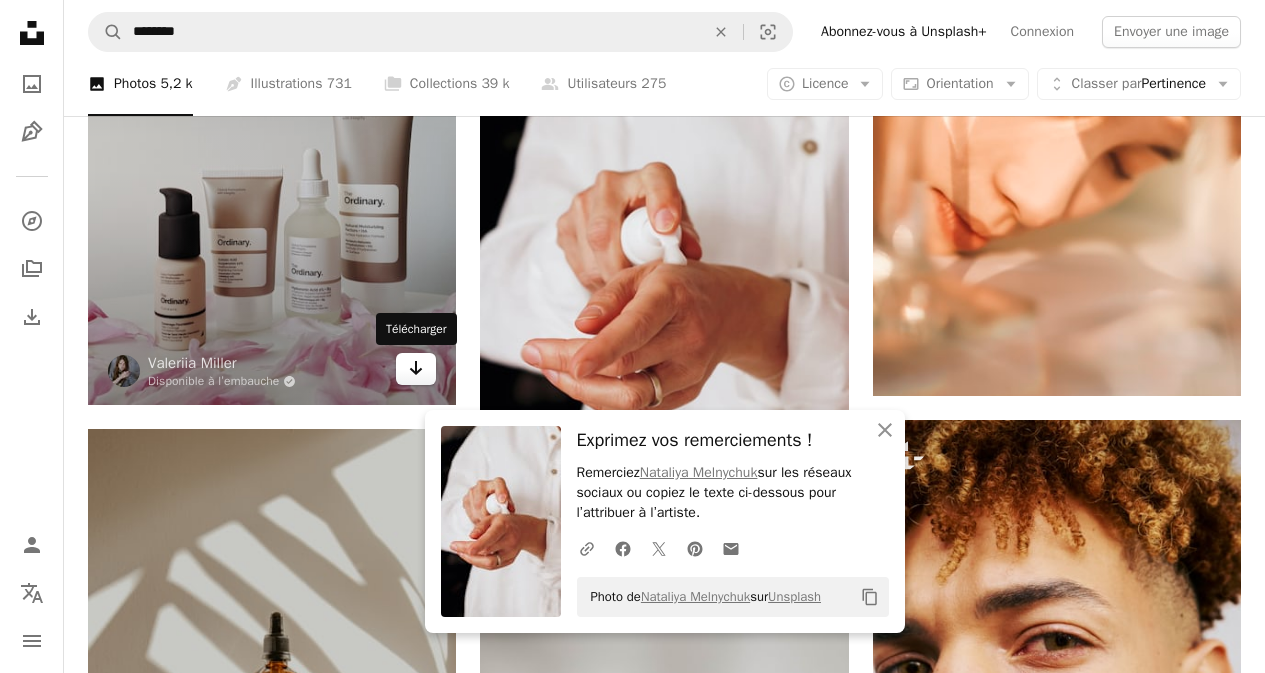 click on "Arrow pointing down" at bounding box center (416, 369) 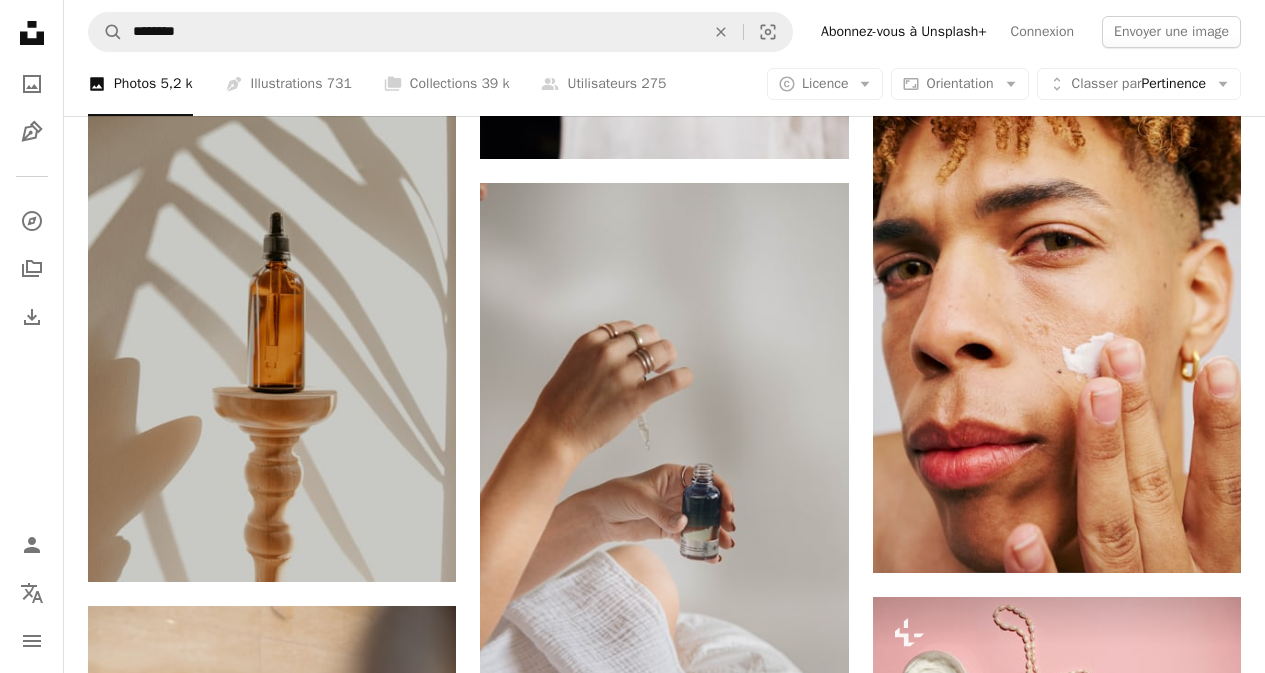 scroll, scrollTop: 2900, scrollLeft: 0, axis: vertical 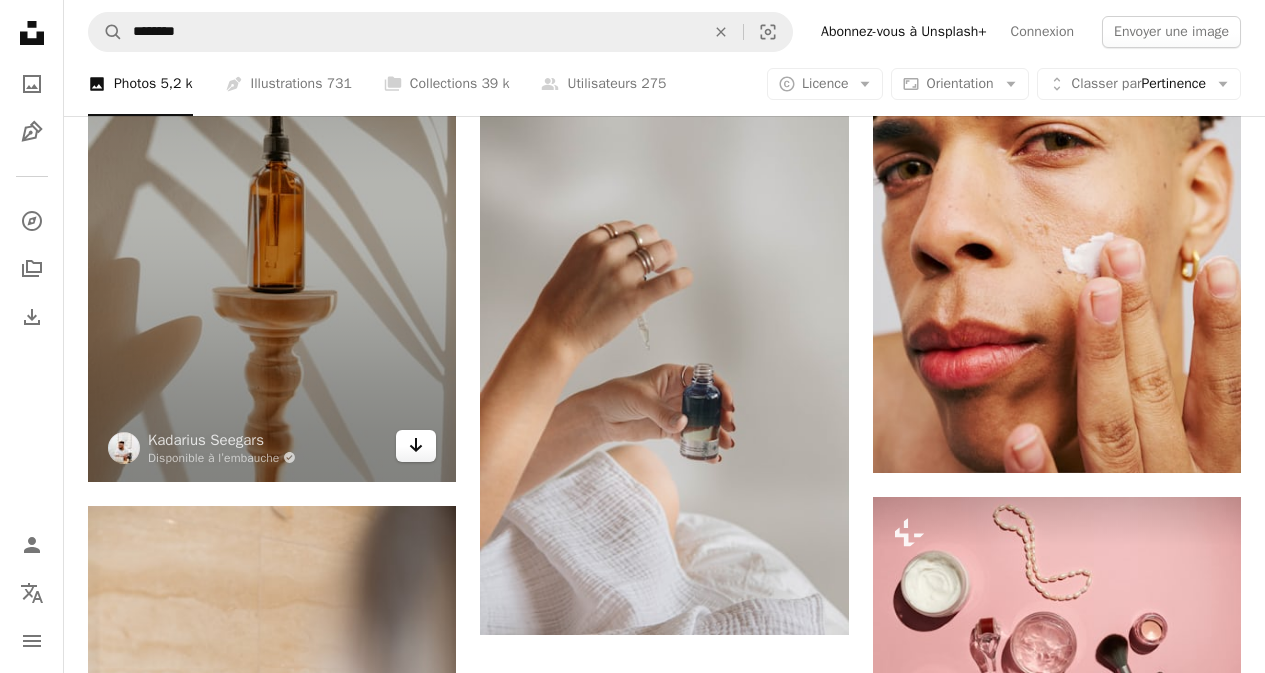 click on "Arrow pointing down" 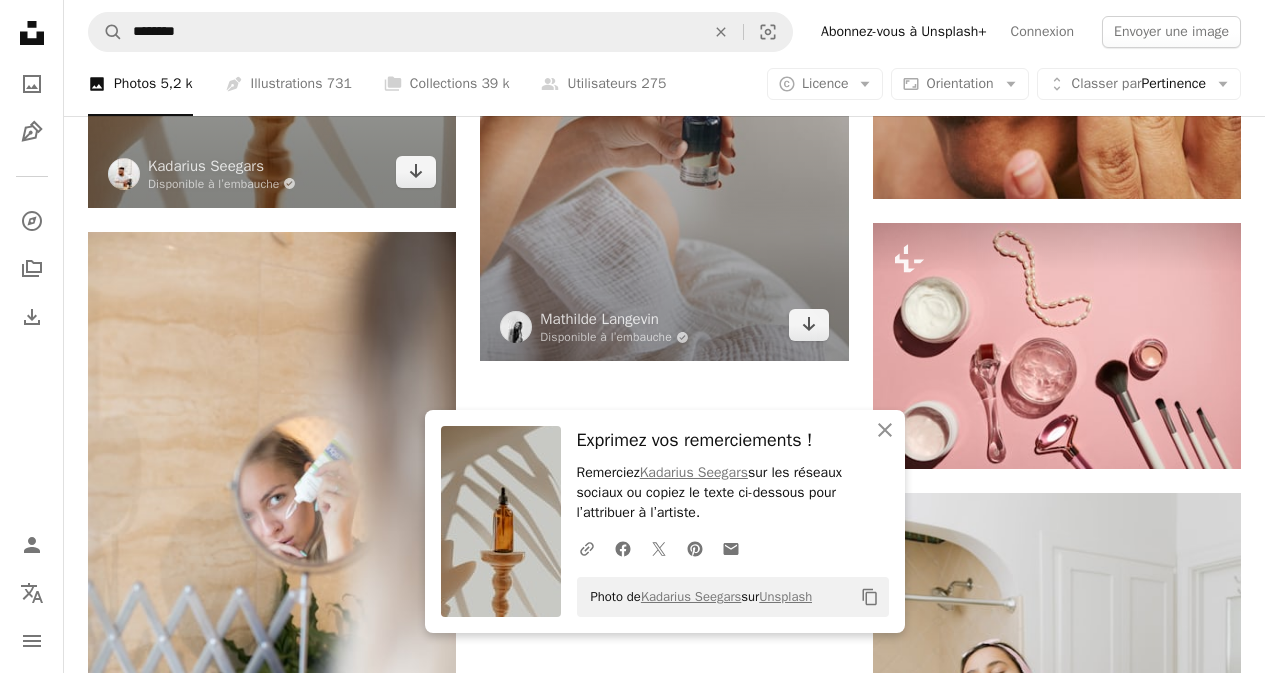 scroll, scrollTop: 3200, scrollLeft: 0, axis: vertical 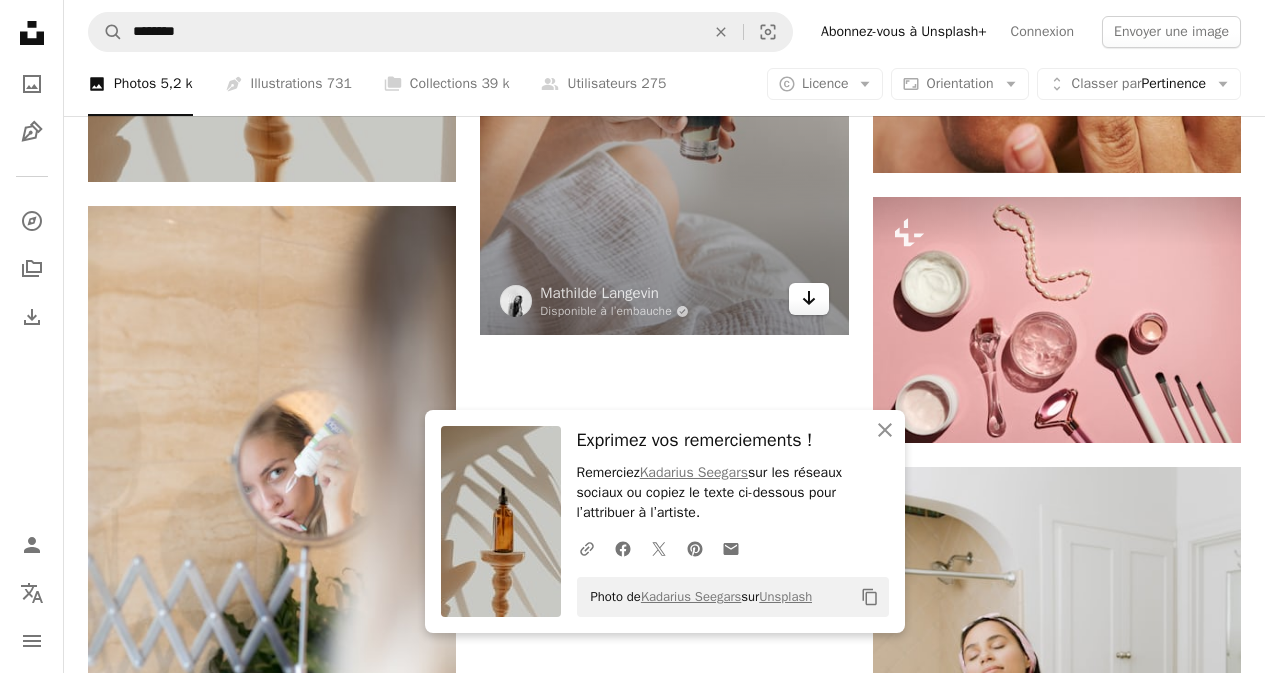 click on "Arrow pointing down" 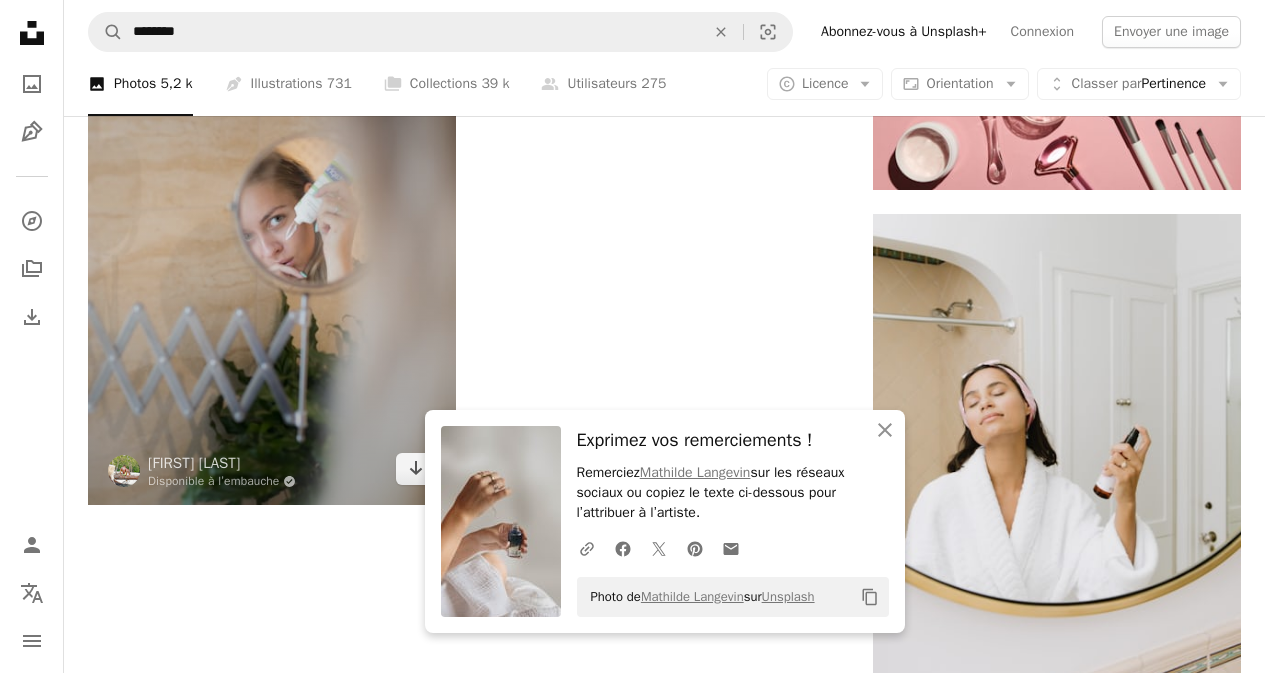 scroll, scrollTop: 3500, scrollLeft: 0, axis: vertical 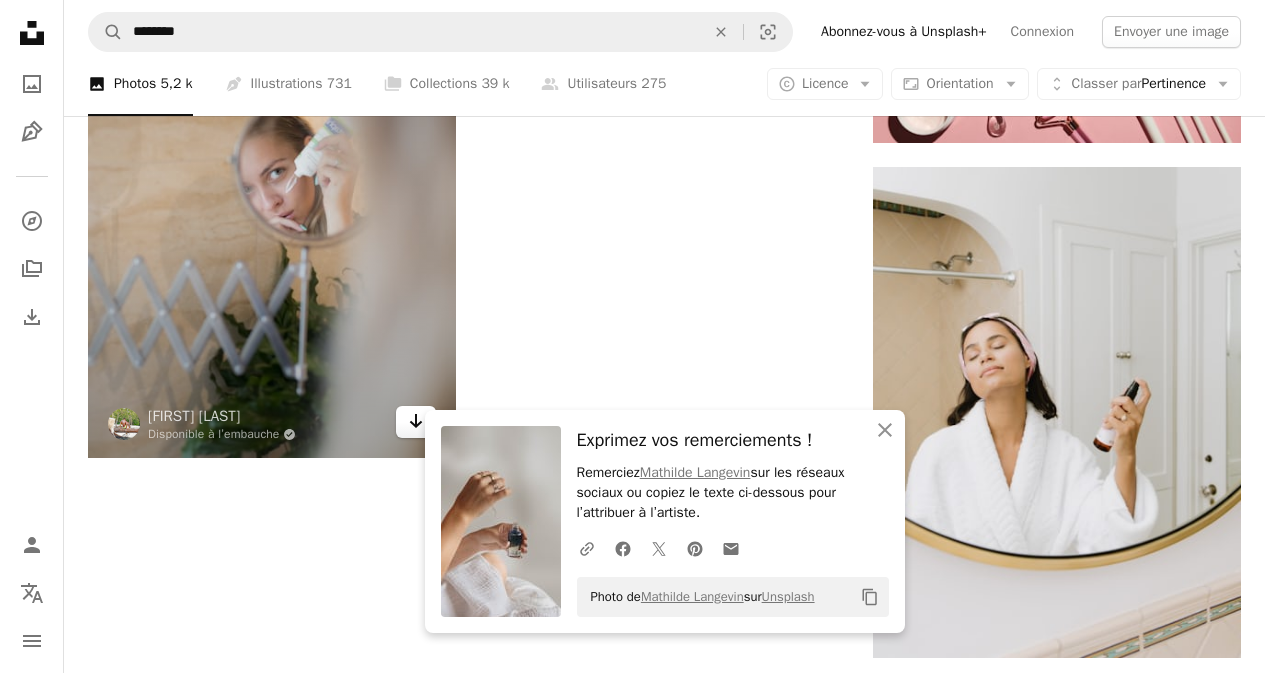 click on "Arrow pointing down" at bounding box center (416, 422) 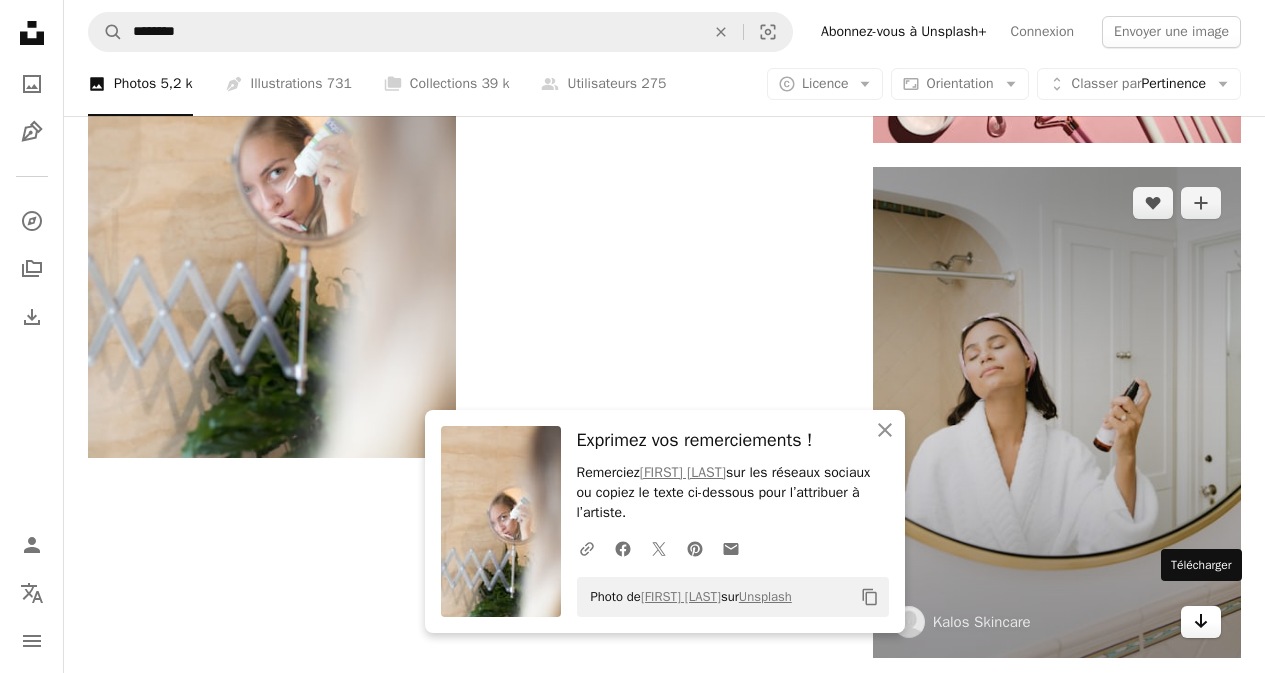 click on "Arrow pointing down" 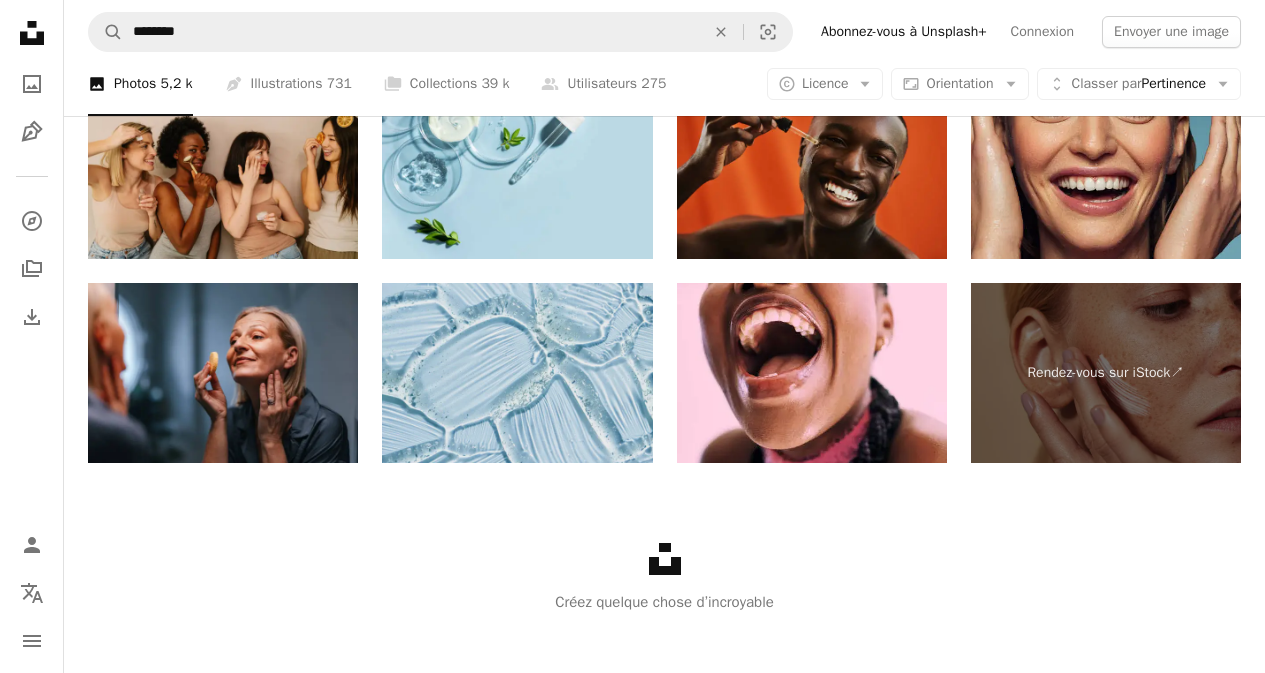 scroll, scrollTop: 4339, scrollLeft: 0, axis: vertical 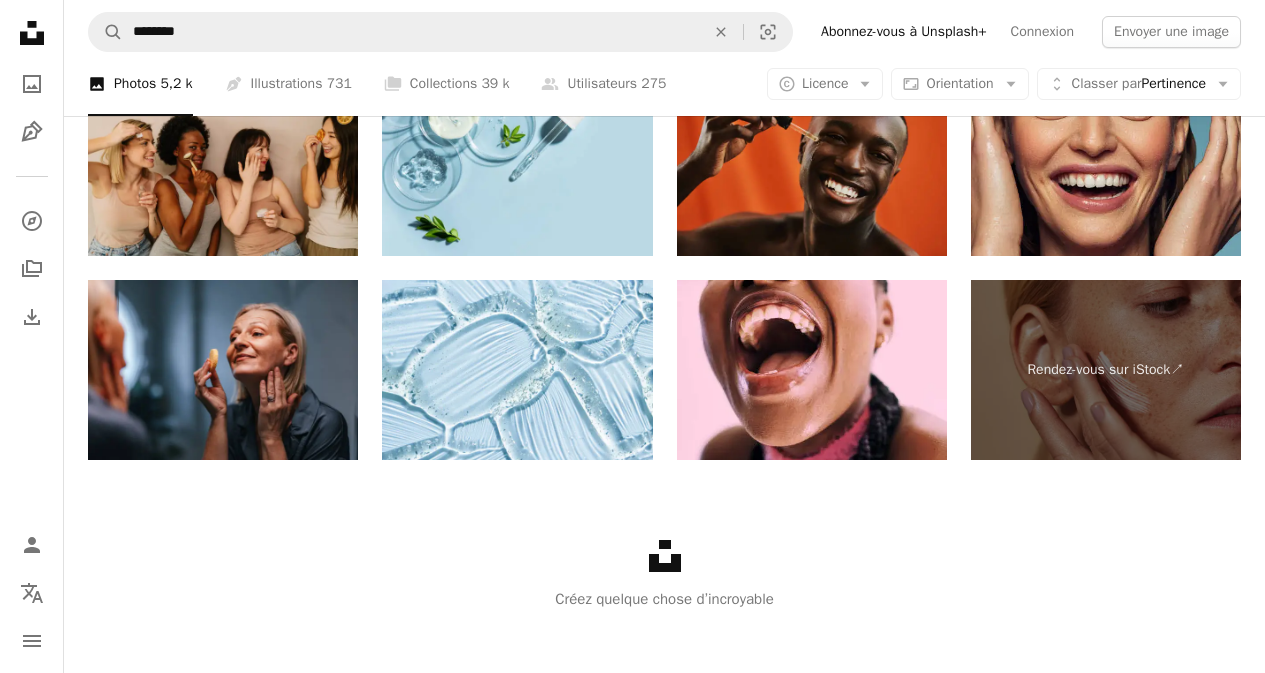 click on "Unsplash logo Créez quelque chose d’incroyable" at bounding box center [664, 575] 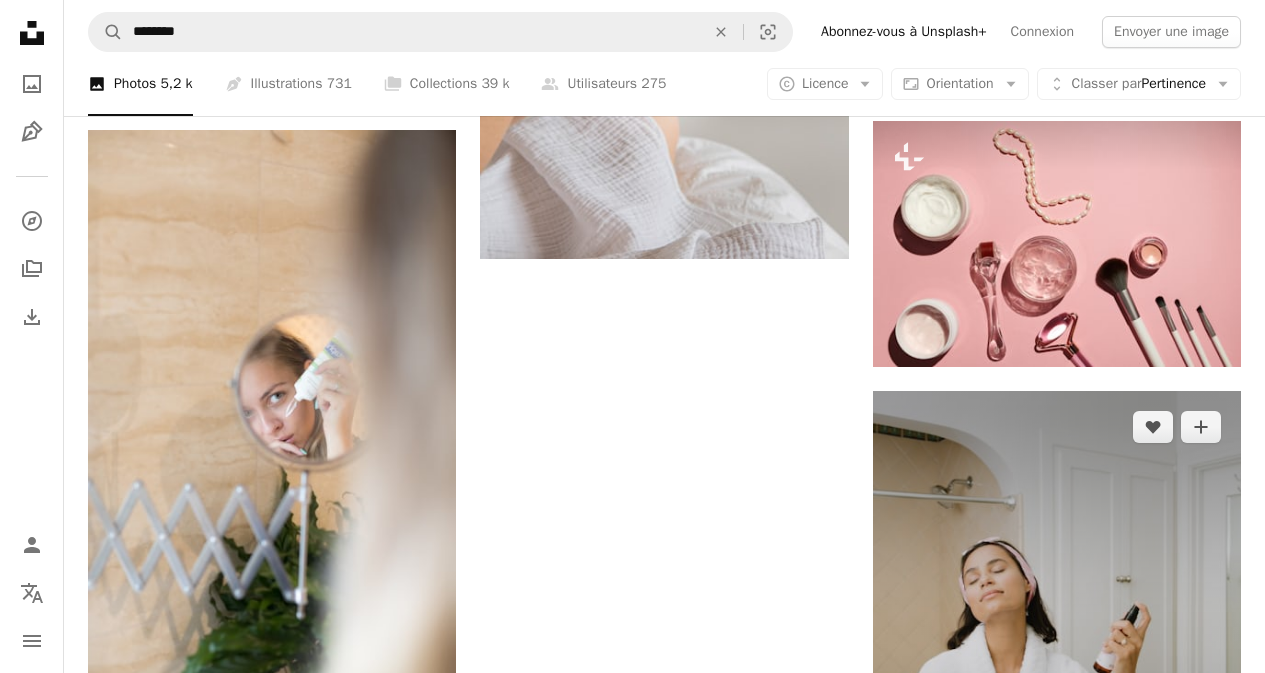 scroll, scrollTop: 3239, scrollLeft: 0, axis: vertical 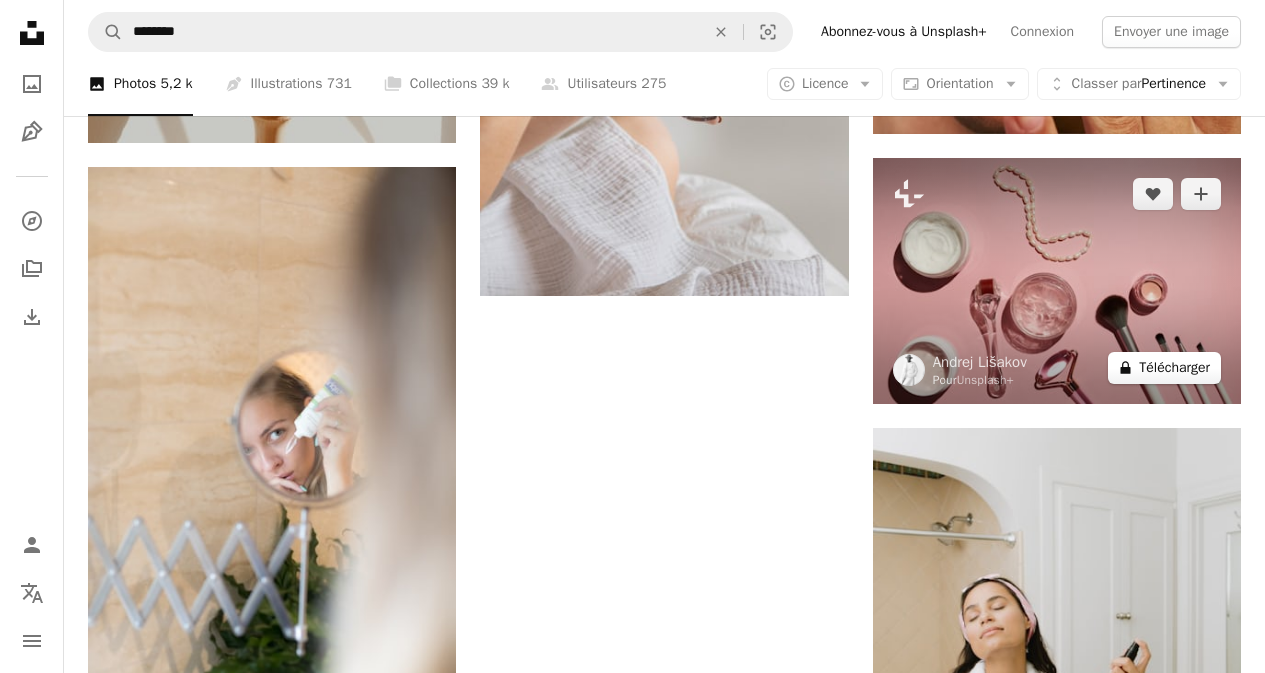 click on "A lock   Télécharger" at bounding box center [1164, 368] 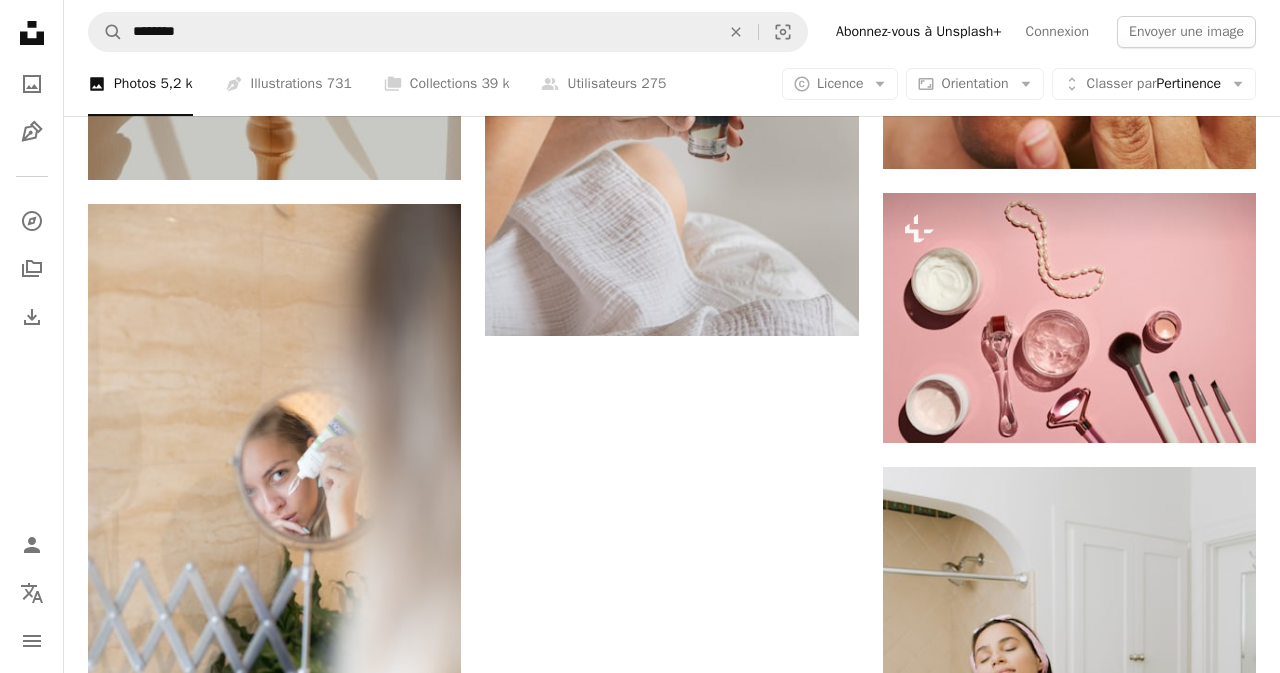 click on "An X shape Premium, images prêtes à l’emploi. Profitez d’un accès illimité. A plus sign Contenu ajouté chaque mois réservé aux membres A plus sign Téléchargements libres de droits illimités A plus sign Illustrations  Nouveau A plus sign Protections juridiques renforcées annuel 66 %  de réduction mensuel 12 €   4 € EUR par mois * Abonnez-vous à  Unsplash+ * Facturé à l’avance en cas de paiement annuel  48 € Plus les taxes applicables. Renouvellement automatique. Annuler à tout moment." at bounding box center (640, 2177) 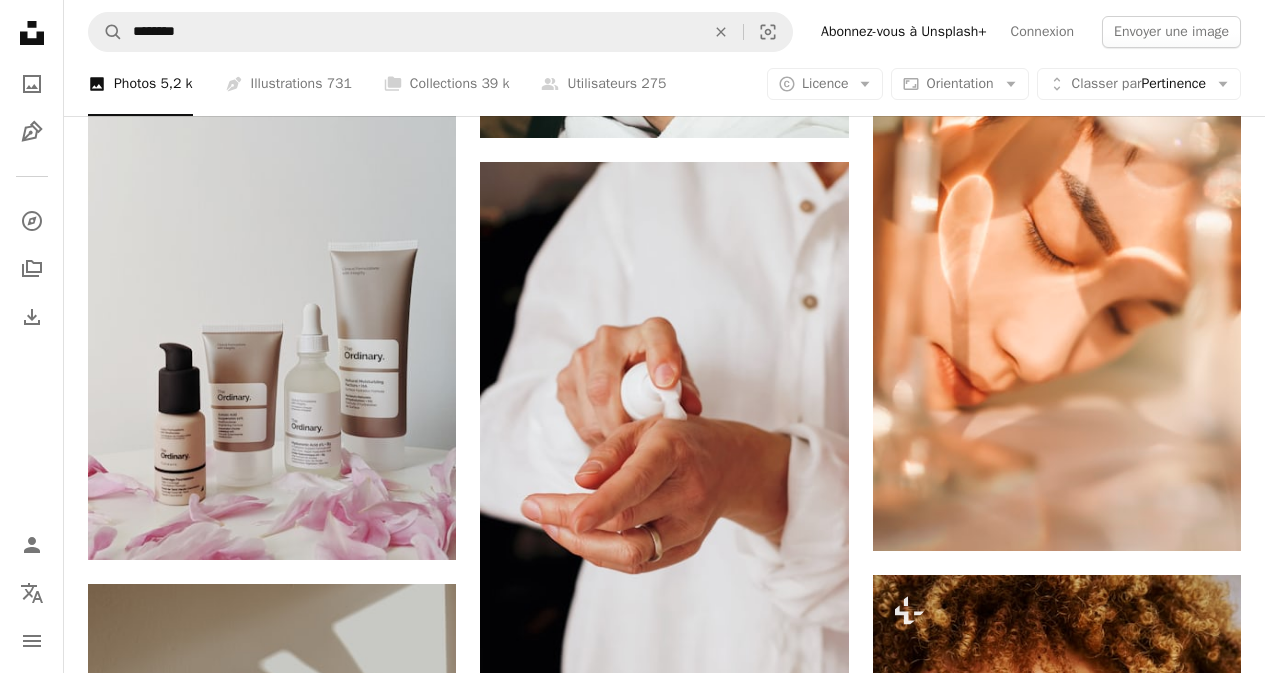 scroll, scrollTop: 2239, scrollLeft: 0, axis: vertical 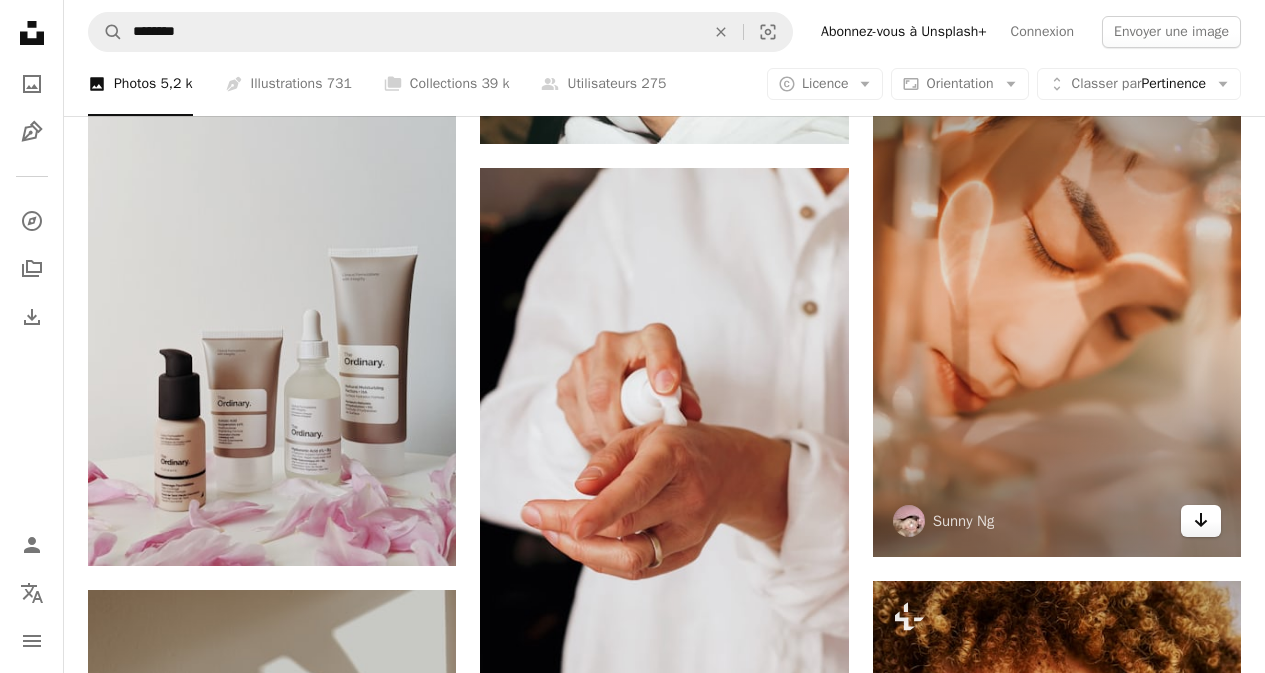click on "Arrow pointing down" at bounding box center [1201, 521] 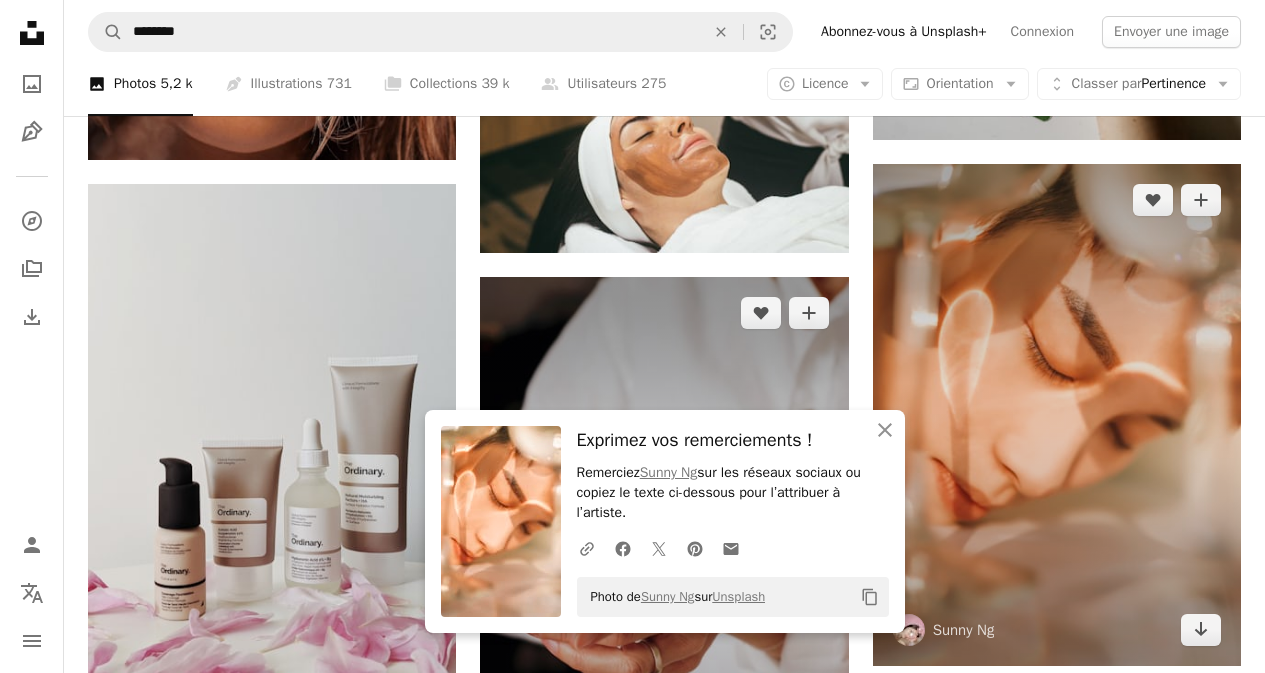 scroll, scrollTop: 2139, scrollLeft: 0, axis: vertical 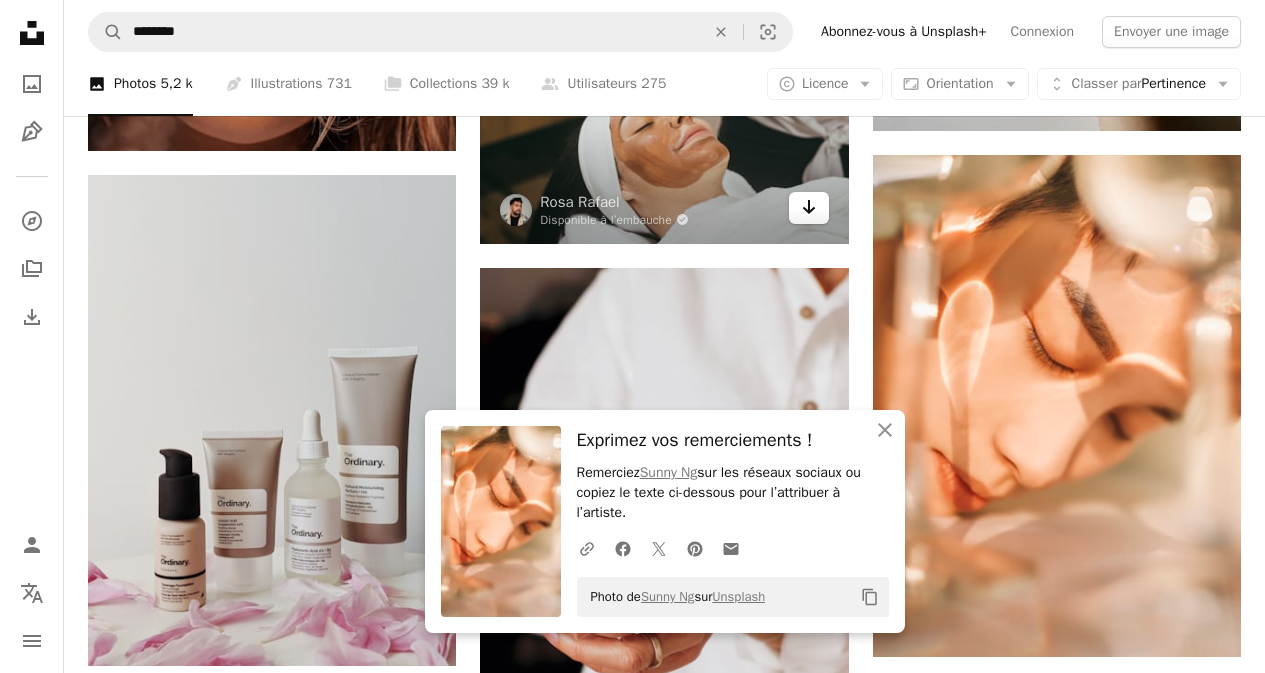 click on "Arrow pointing down" 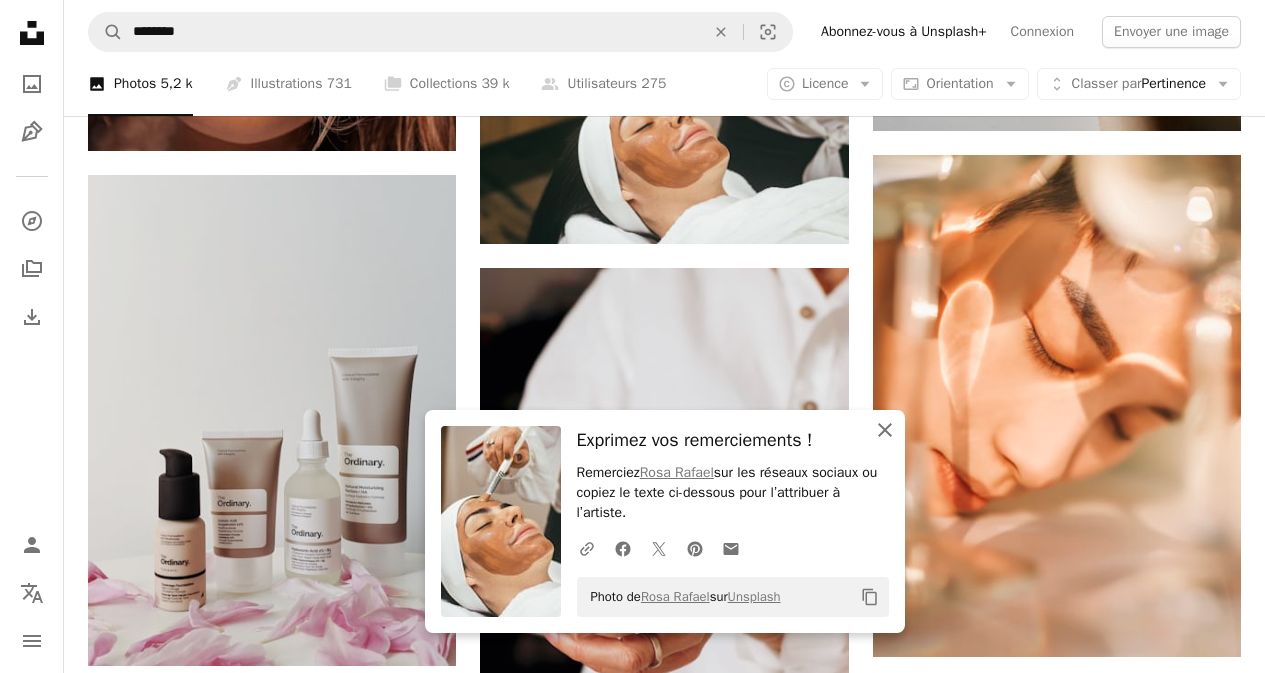 click on "An X shape" 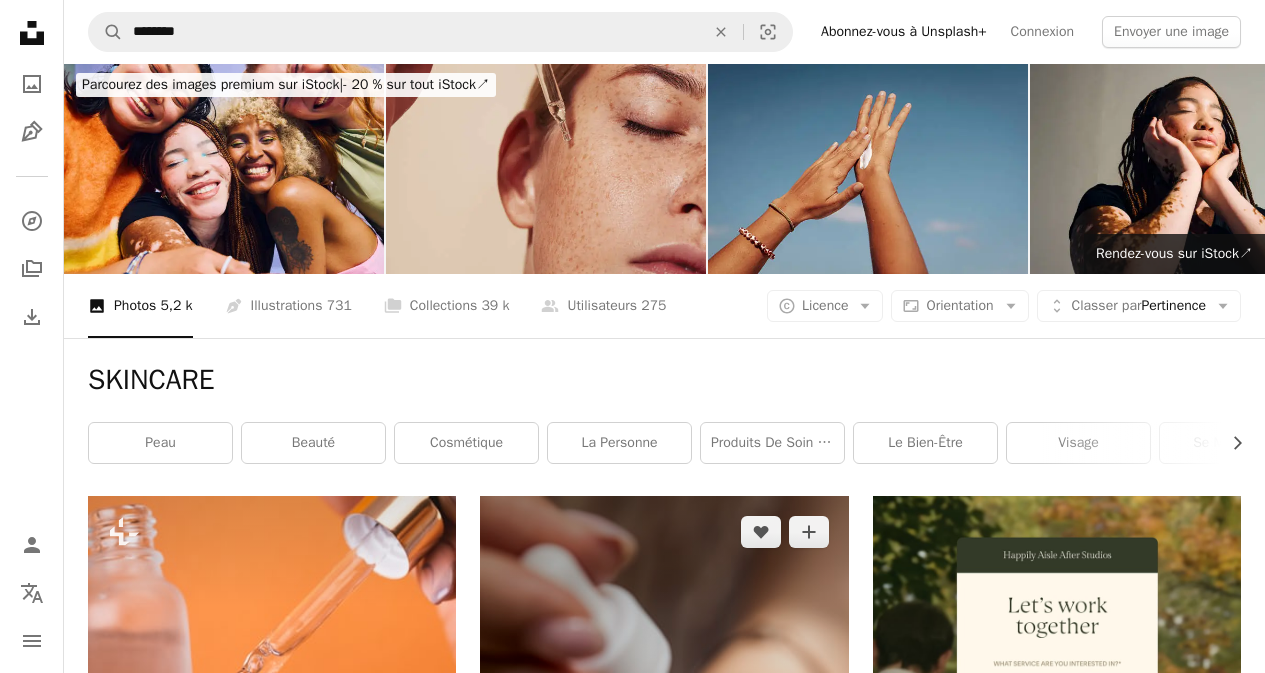 scroll, scrollTop: 0, scrollLeft: 0, axis: both 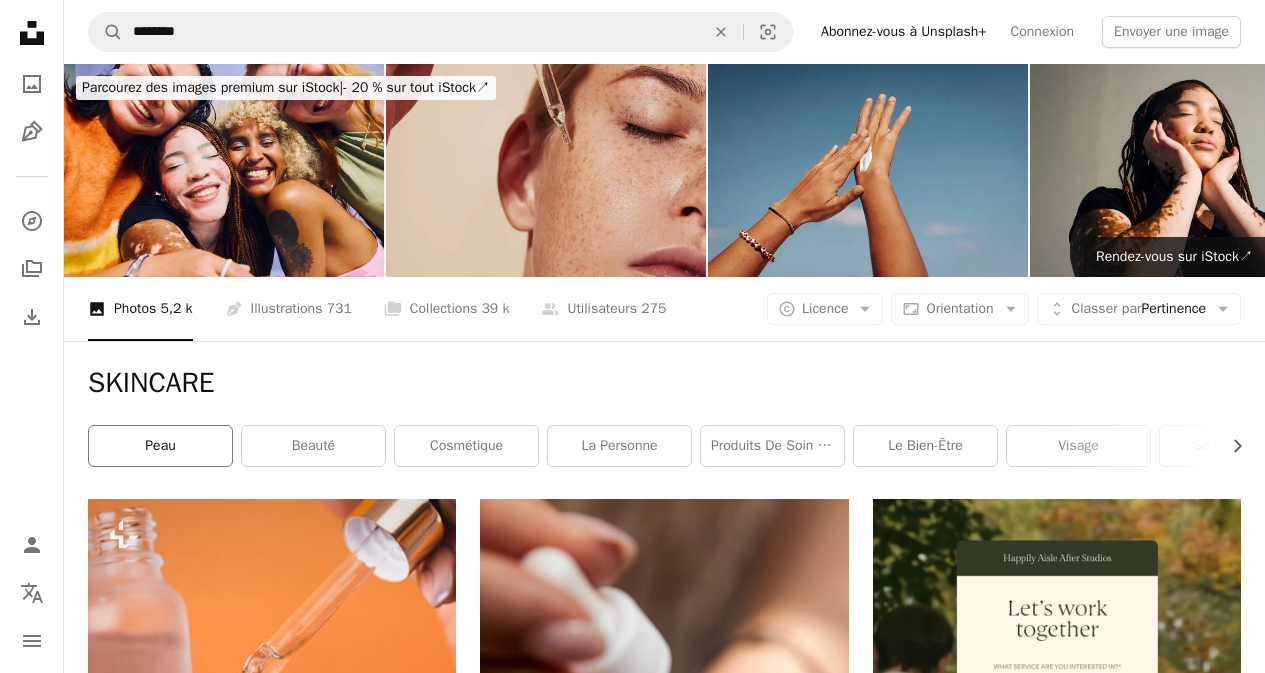 click on "peau" at bounding box center (160, 446) 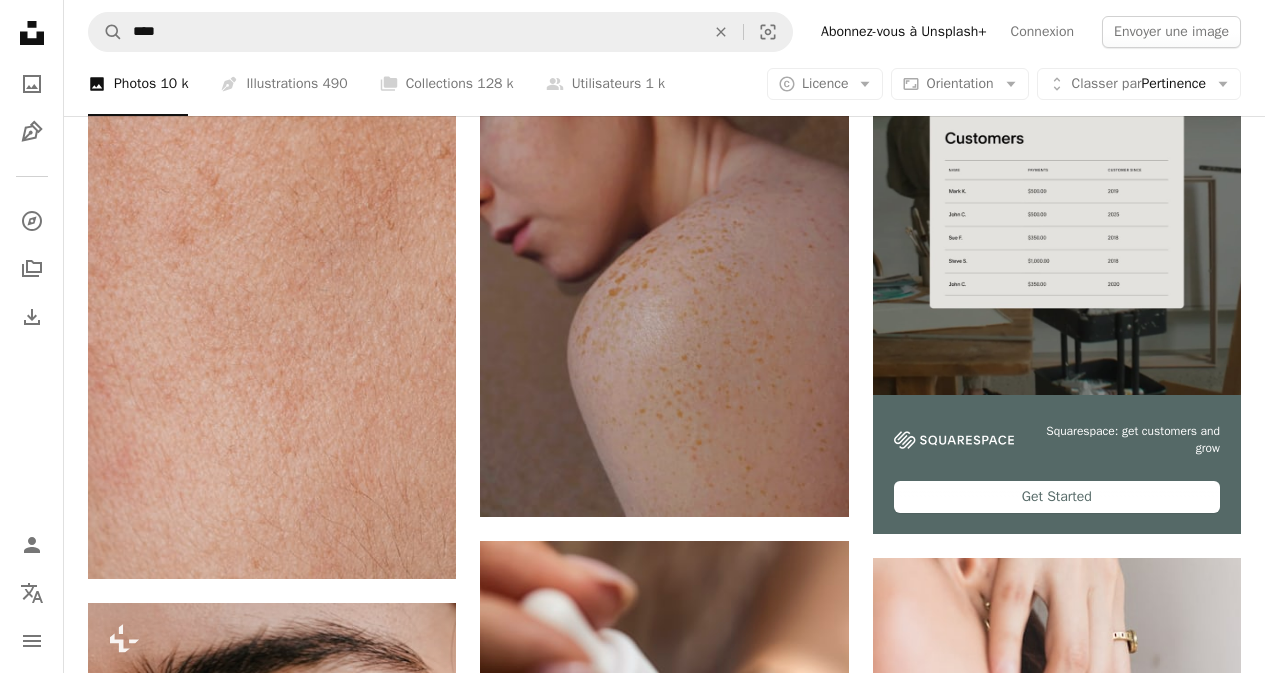 scroll, scrollTop: 500, scrollLeft: 0, axis: vertical 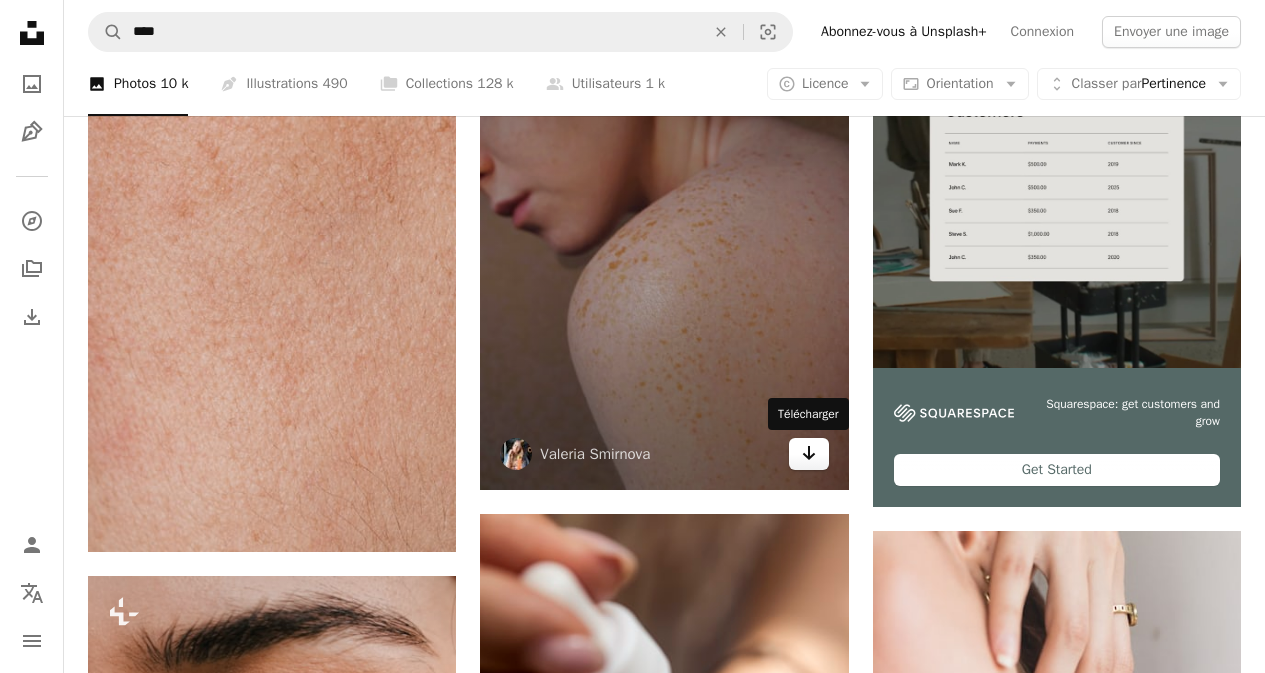 click on "Arrow pointing down" 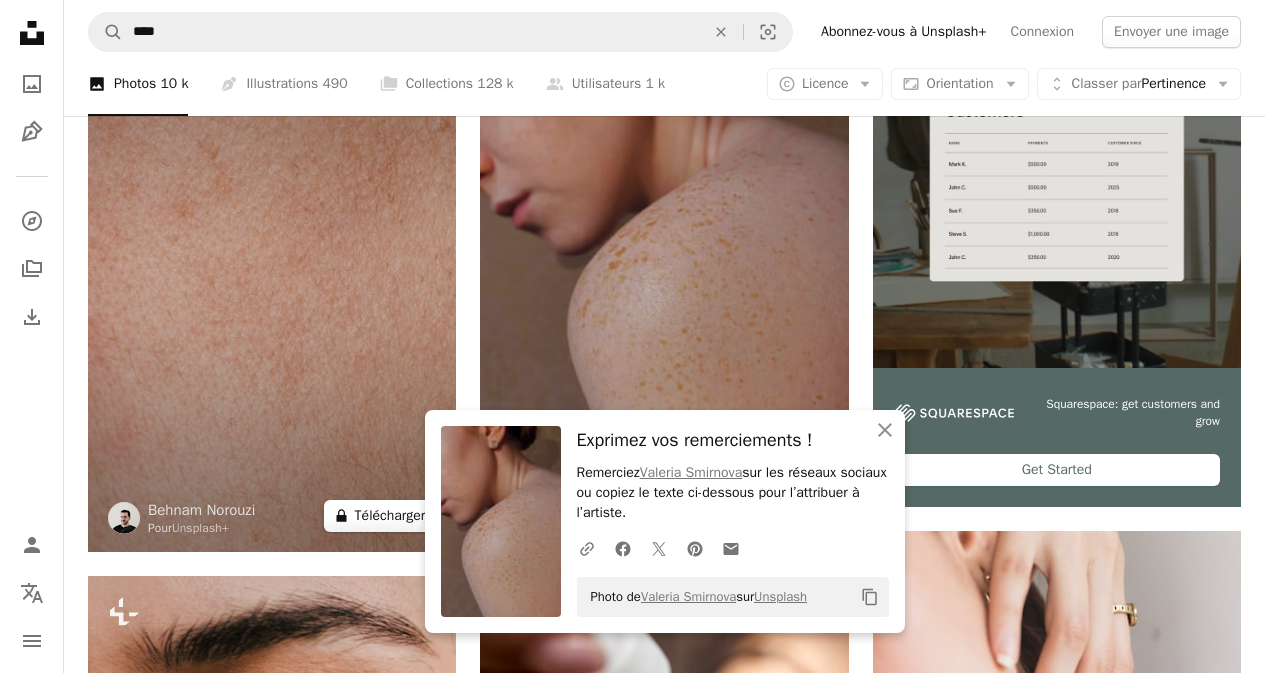 click on "A lock   Télécharger" at bounding box center [380, 516] 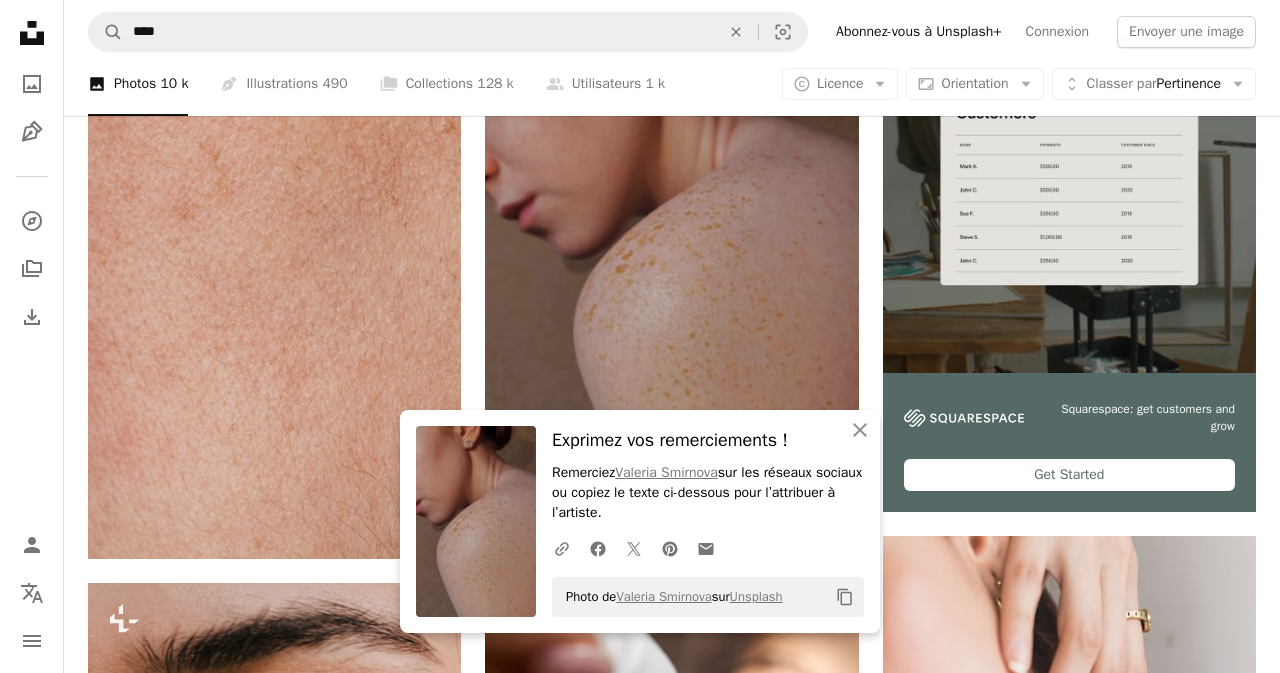 click on "An X shape An X shape Fermer Exprimez vos remerciements ! Remerciez  [PERSON]  sur les réseaux sociaux ou copiez le texte ci-dessous pour l’attribuer à l’artiste. A URL sharing icon (chains) Facebook icon X (formerly Twitter) icon Pinterest icon An envelope Photo de  [PERSON]  sur  Unsplash
Copy content Premium, images prêtes à l’emploi. Profitez d’un accès illimité. A plus sign Contenu ajouté chaque mois réservé aux membres A plus sign Téléchargements libres de droits illimités A plus sign Illustrations  Nouveau A plus sign Protections juridiques renforcées annuel 66 %  de réduction mensuel 12 €   4 € EUR par mois * Abonnez-vous à  Unsplash+ * Facturé à l’avance en cas de paiement annuel  48 € Plus les taxes applicables. Renouvellement automatique. Annuler à tout moment." at bounding box center [640, 5090] 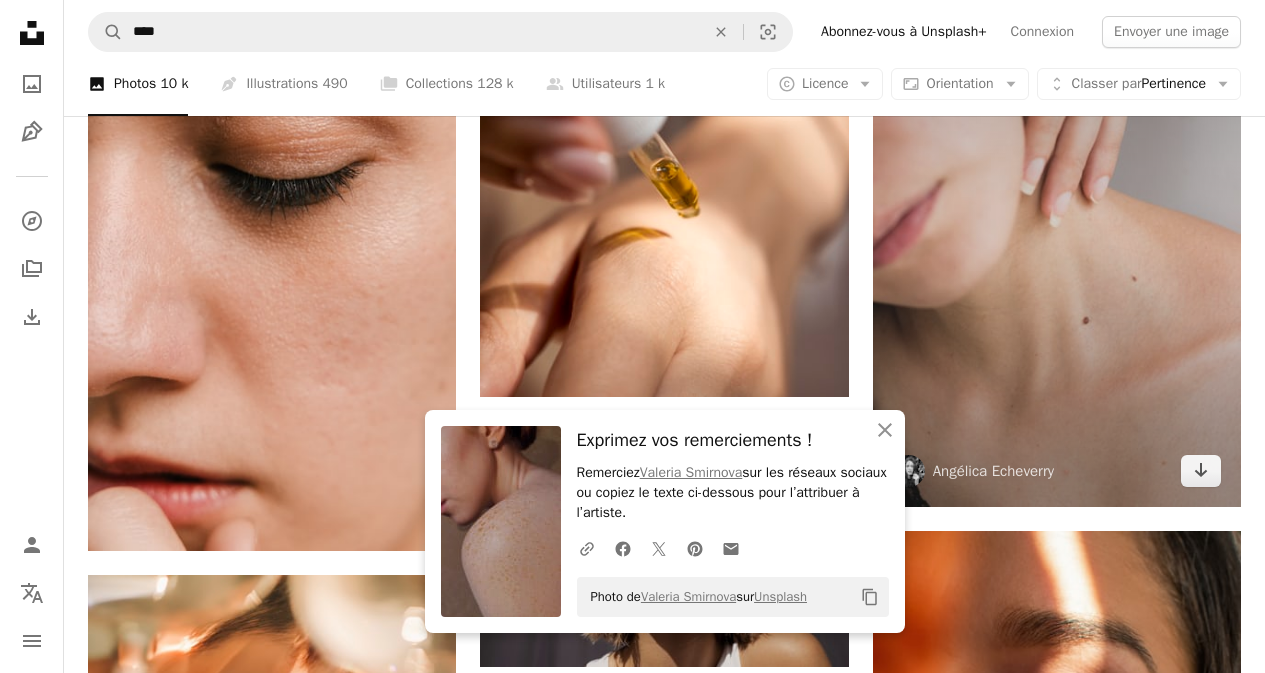 scroll, scrollTop: 1100, scrollLeft: 0, axis: vertical 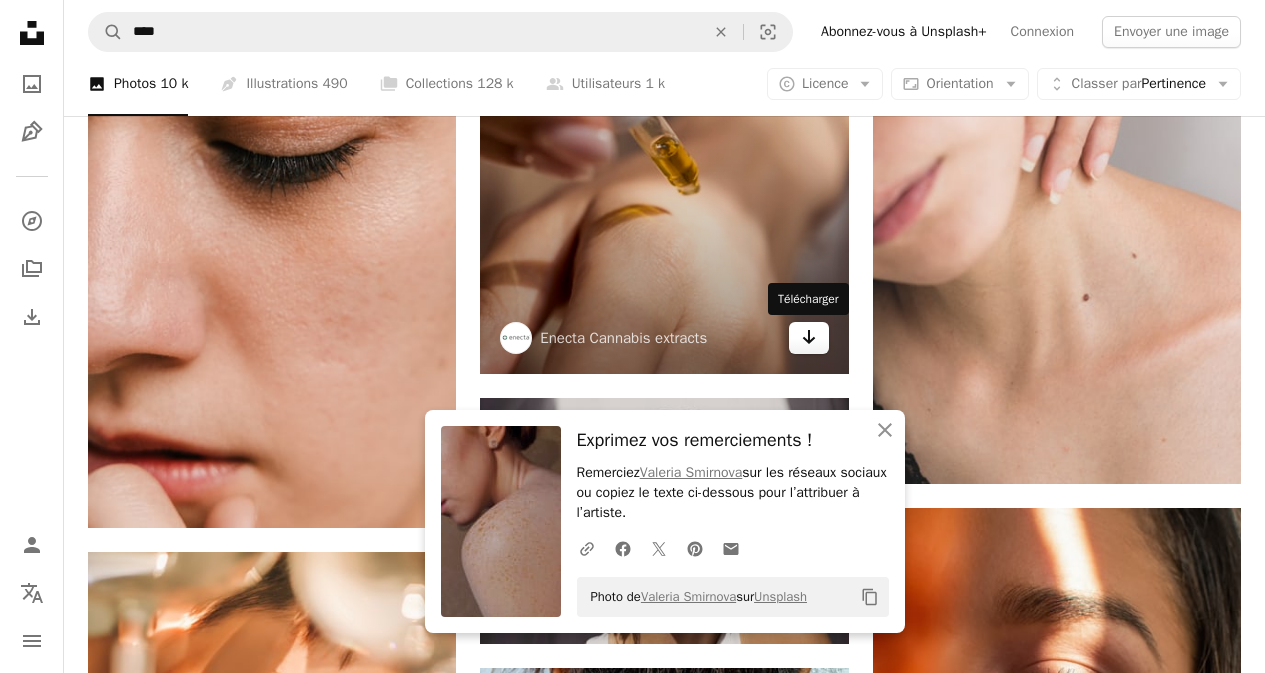 click 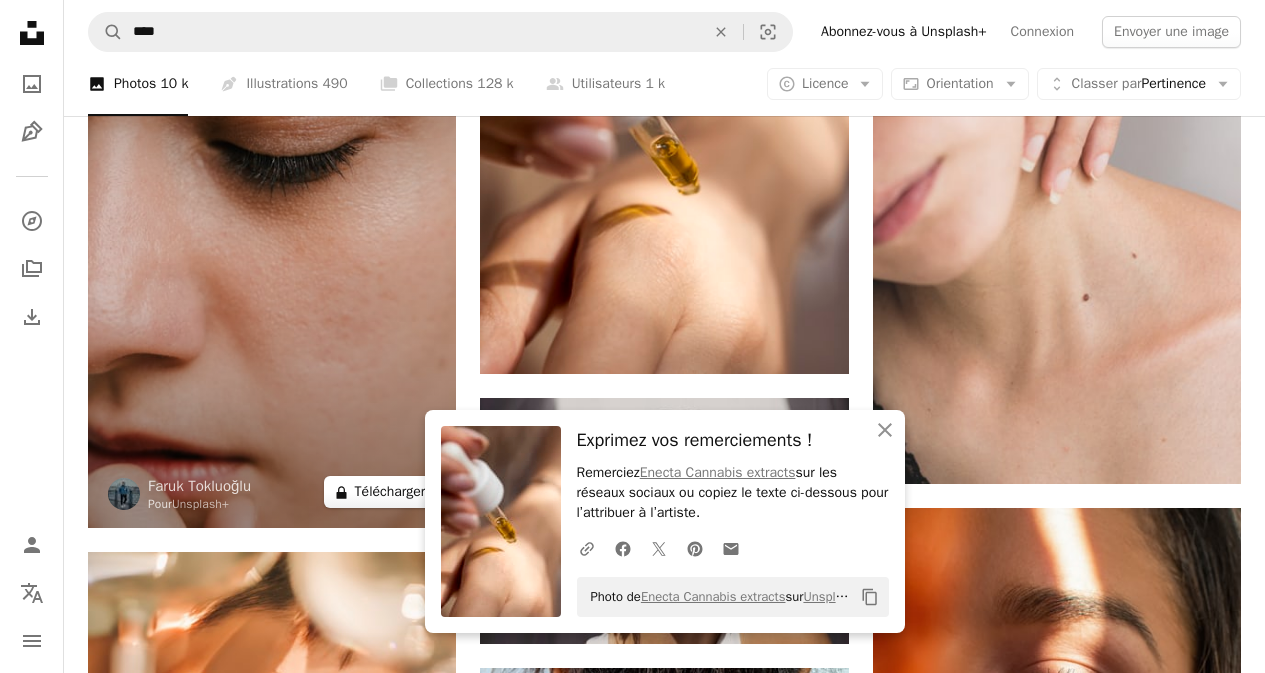 click on "A lock   Télécharger" at bounding box center (380, 492) 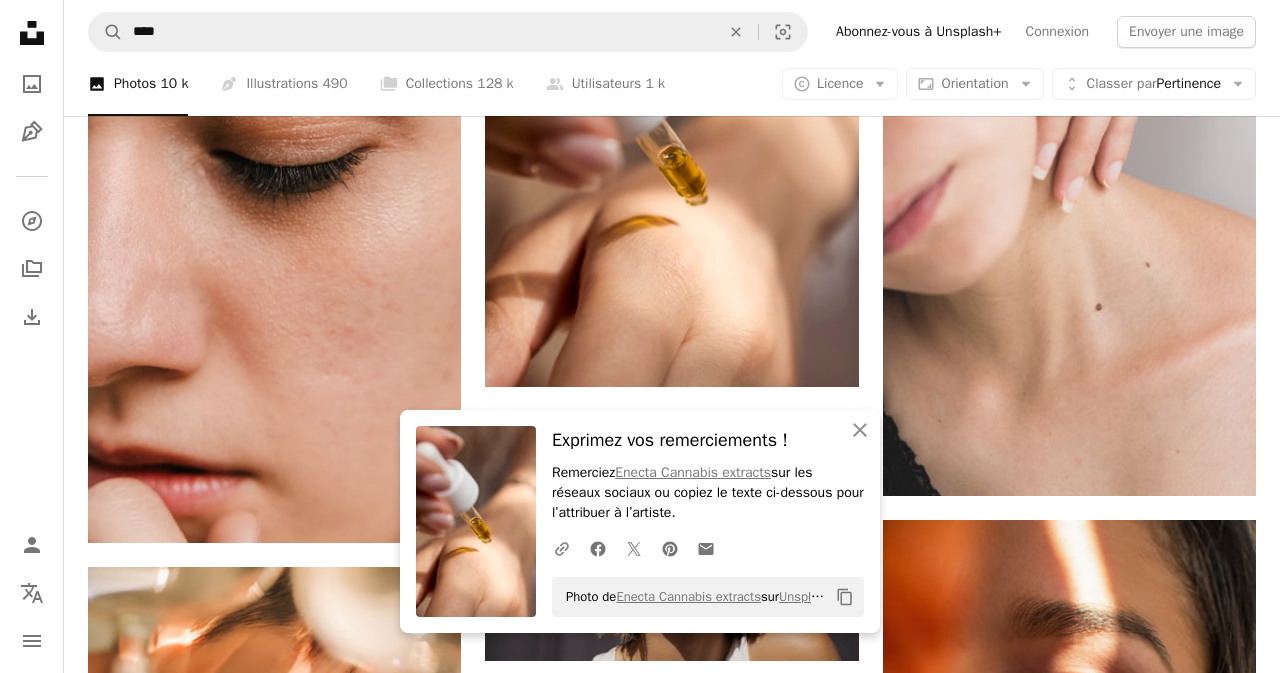 click on "An X shape An X shape Fermer Exprimez vos remerciements ! Remerciez  [PERSON]  sur les réseaux sociaux ou copiez le texte ci-dessous pour l’attribuer à l’artiste. A URL sharing icon (chains) Facebook icon X (formerly Twitter) icon Pinterest icon An envelope Photo de  [PERSON]  sur  Unsplash
Copy content Premium, images prêtes à l’emploi. Profitez d’un accès illimité. A plus sign Contenu ajouté chaque mois réservé aux membres A plus sign Téléchargements libres de droits illimités A plus sign Illustrations  Nouveau A plus sign Protections juridiques renforcées annuel 66 %  de réduction mensuel 12 €   4 € EUR par mois * Abonnez-vous à  Unsplash+ * Facturé à l’avance en cas de paiement annuel  48 € Plus les taxes applicables. Renouvellement automatique. Annuler à tout moment." at bounding box center [640, 4490] 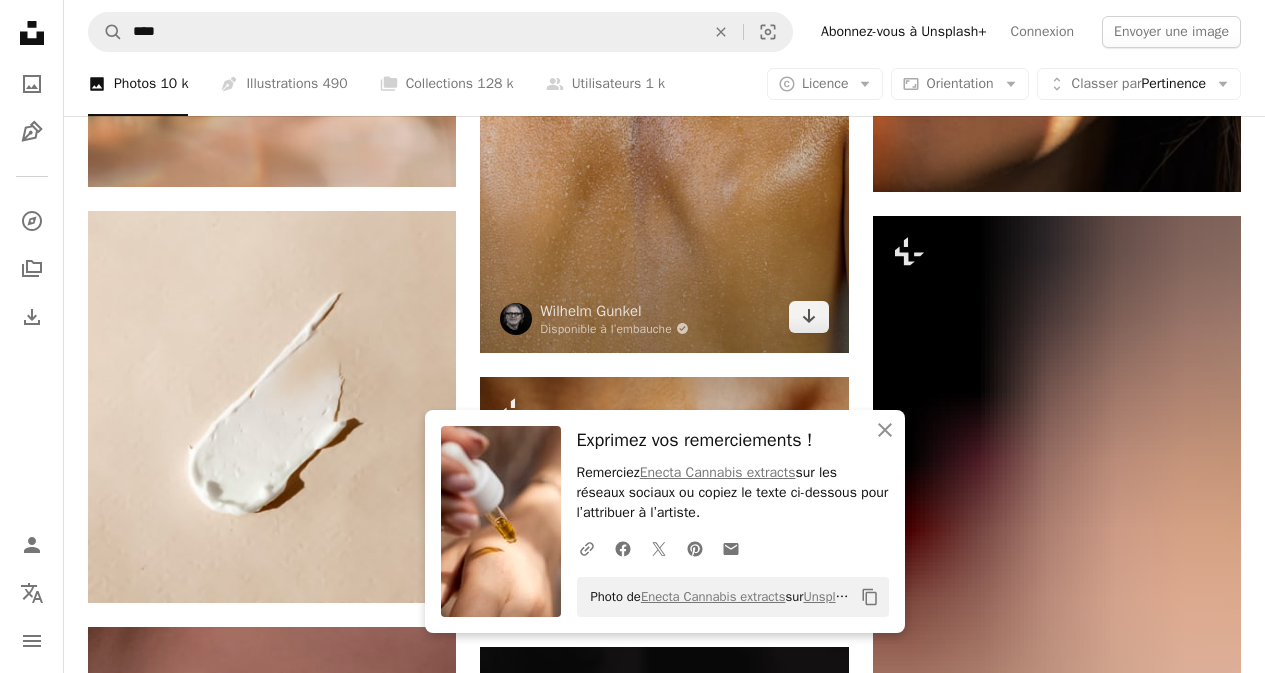 scroll, scrollTop: 2000, scrollLeft: 0, axis: vertical 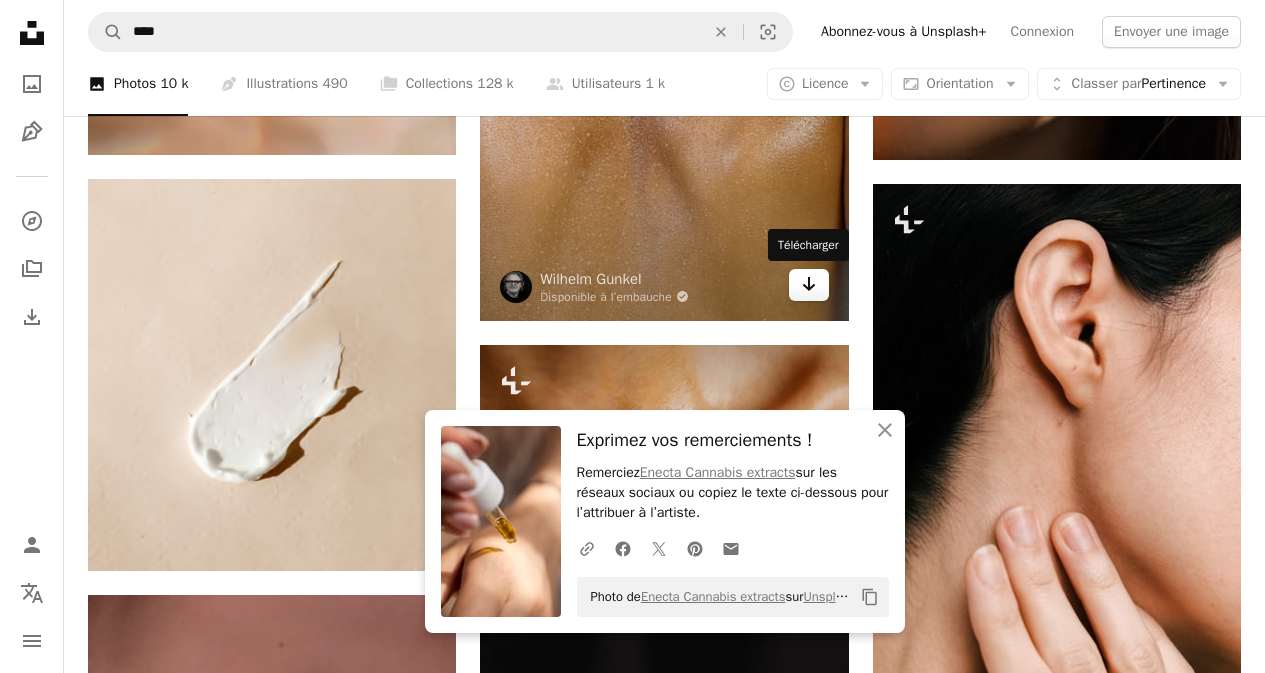 click on "Arrow pointing down" at bounding box center [809, 285] 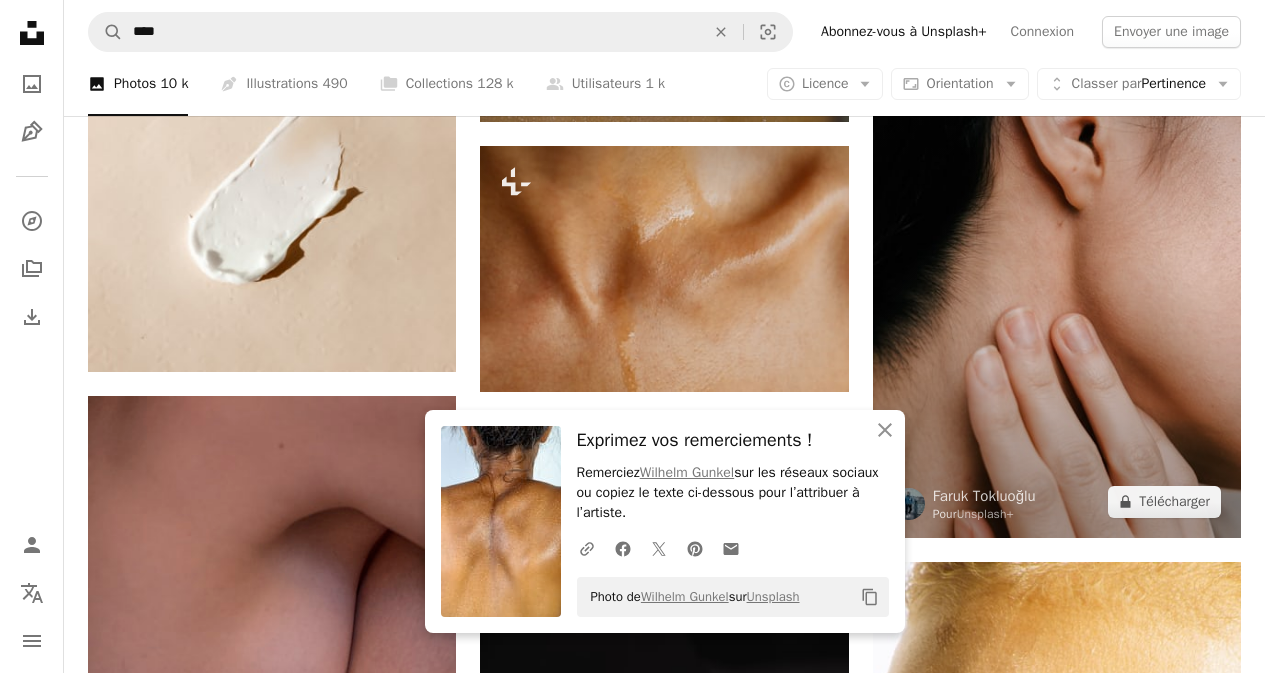 scroll, scrollTop: 2200, scrollLeft: 0, axis: vertical 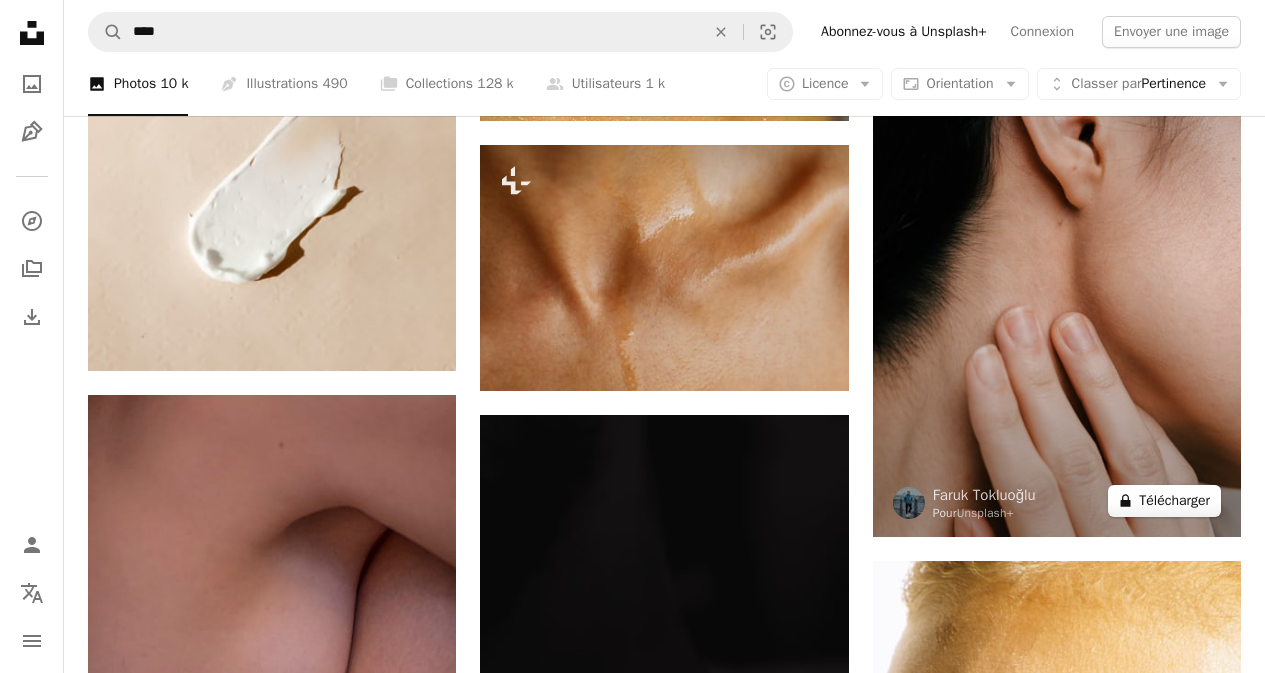 click on "A lock   Télécharger" at bounding box center [1164, 501] 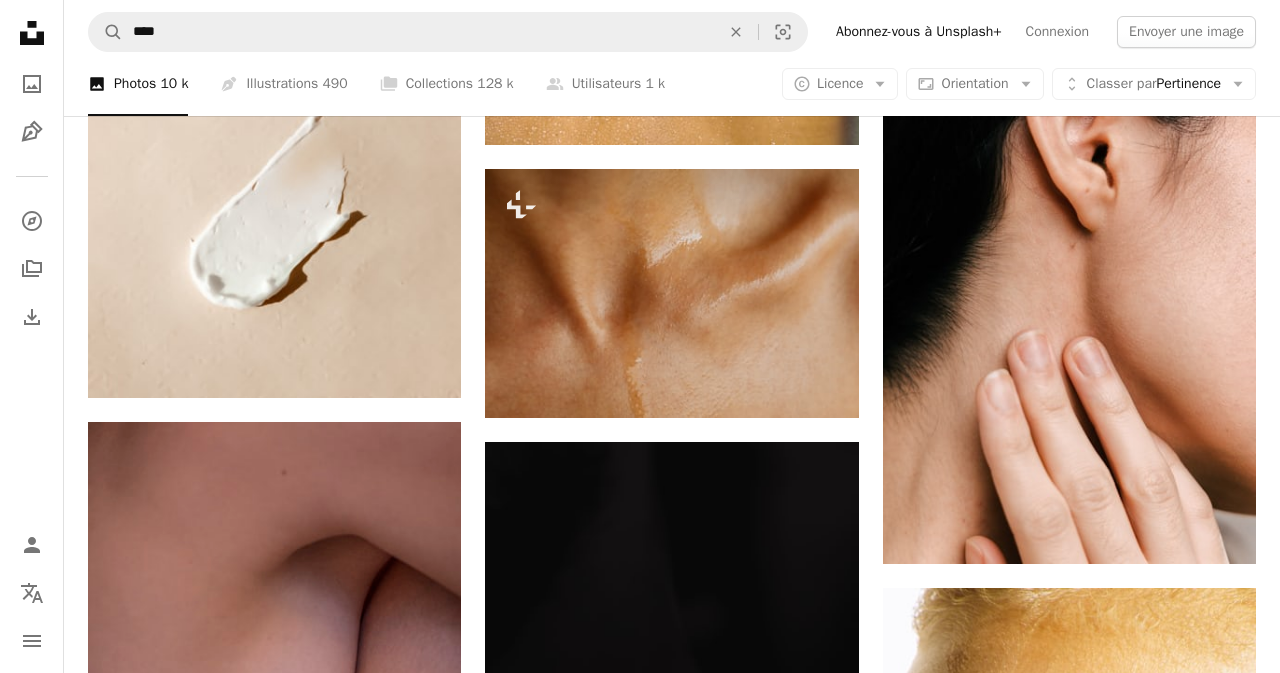 click on "An X shape Premium, images prêtes à l’emploi. Profitez d’un accès illimité. A plus sign Contenu ajouté chaque mois réservé aux membres A plus sign Téléchargements libres de droits illimités A plus sign Illustrations  Nouveau A plus sign Protections juridiques renforcées annuel 66 %  de réduction mensuel 12 €   4 € EUR par mois * Abonnez-vous à  Unsplash+ * Facturé à l’avance en cas de paiement annuel  48 € Plus les taxes applicables. Renouvellement automatique. Annuler à tout moment." at bounding box center [640, 3390] 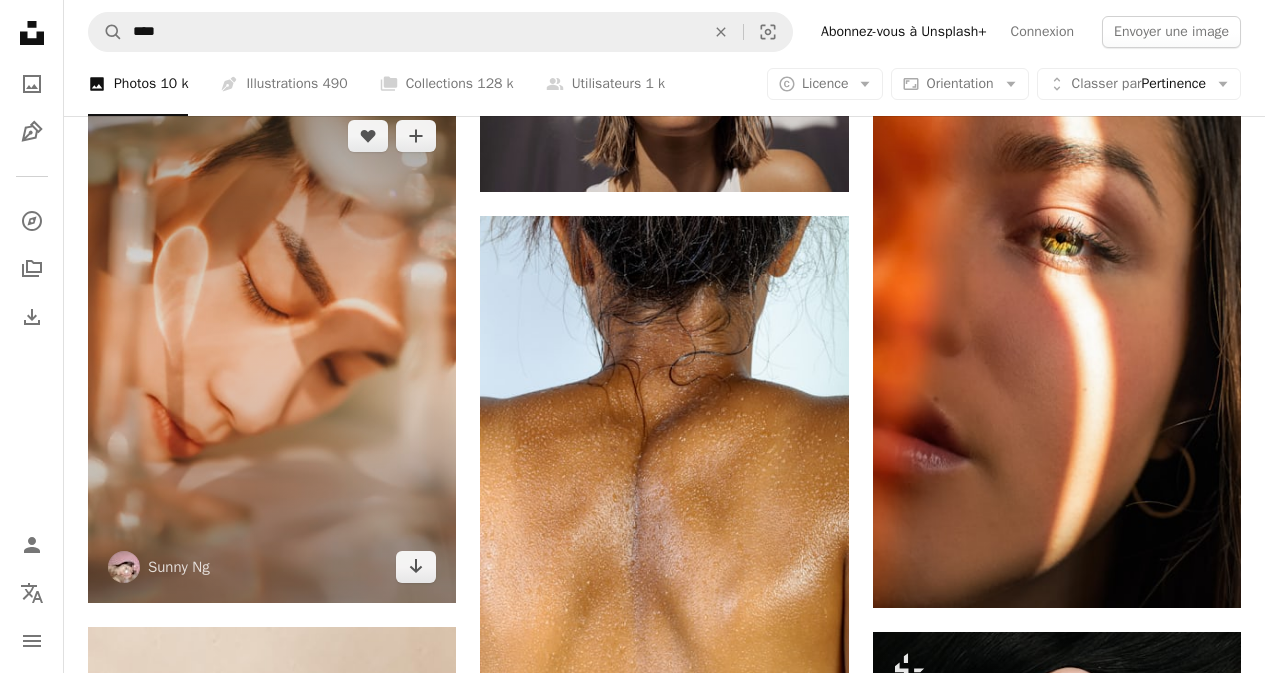 scroll, scrollTop: 1600, scrollLeft: 0, axis: vertical 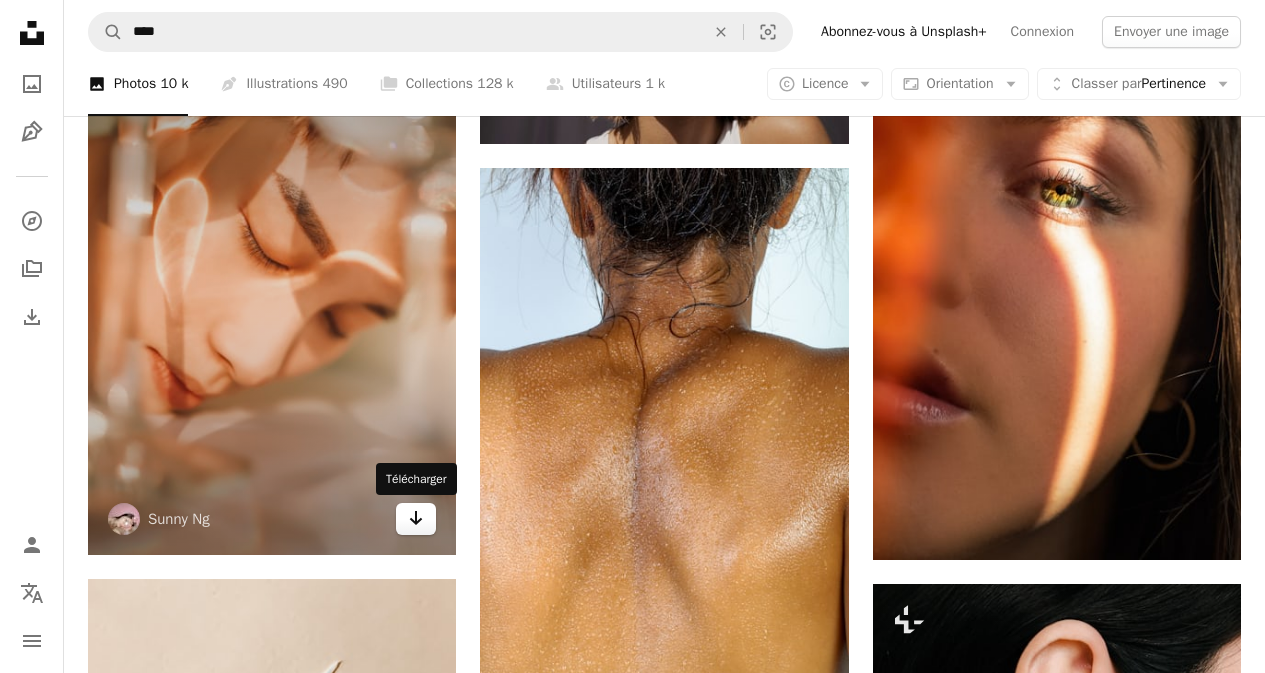 click on "Arrow pointing down" at bounding box center [416, 519] 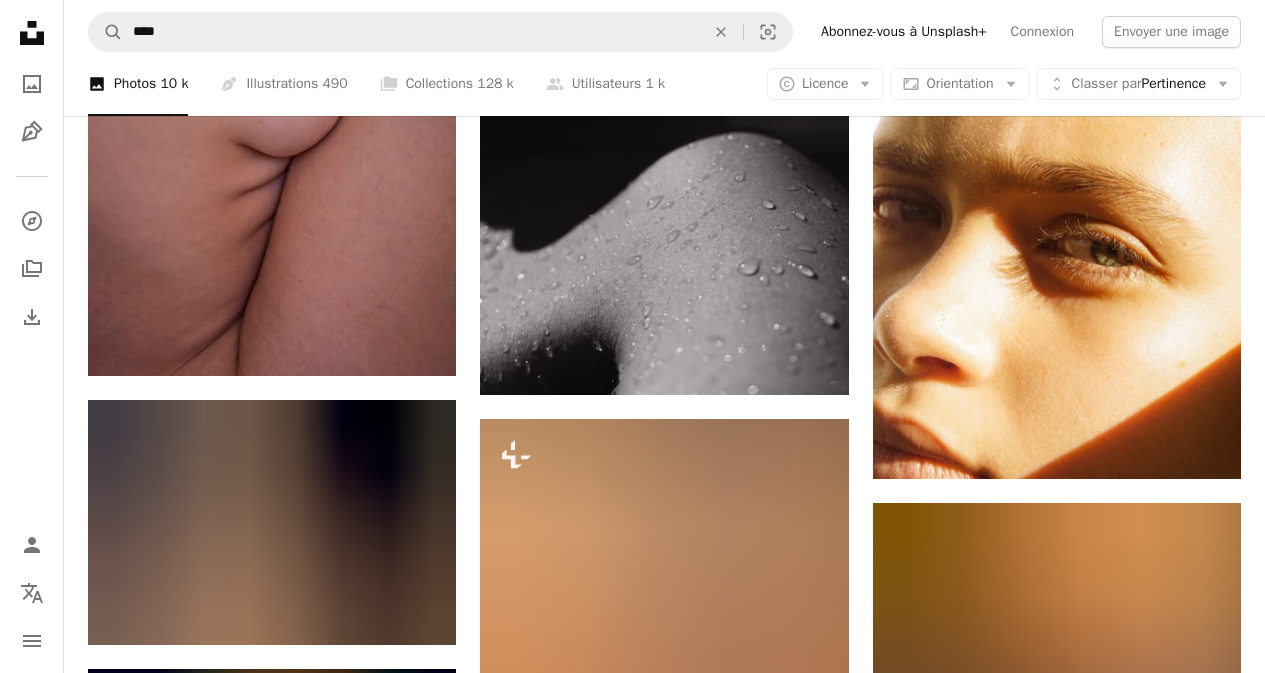 scroll, scrollTop: 2800, scrollLeft: 0, axis: vertical 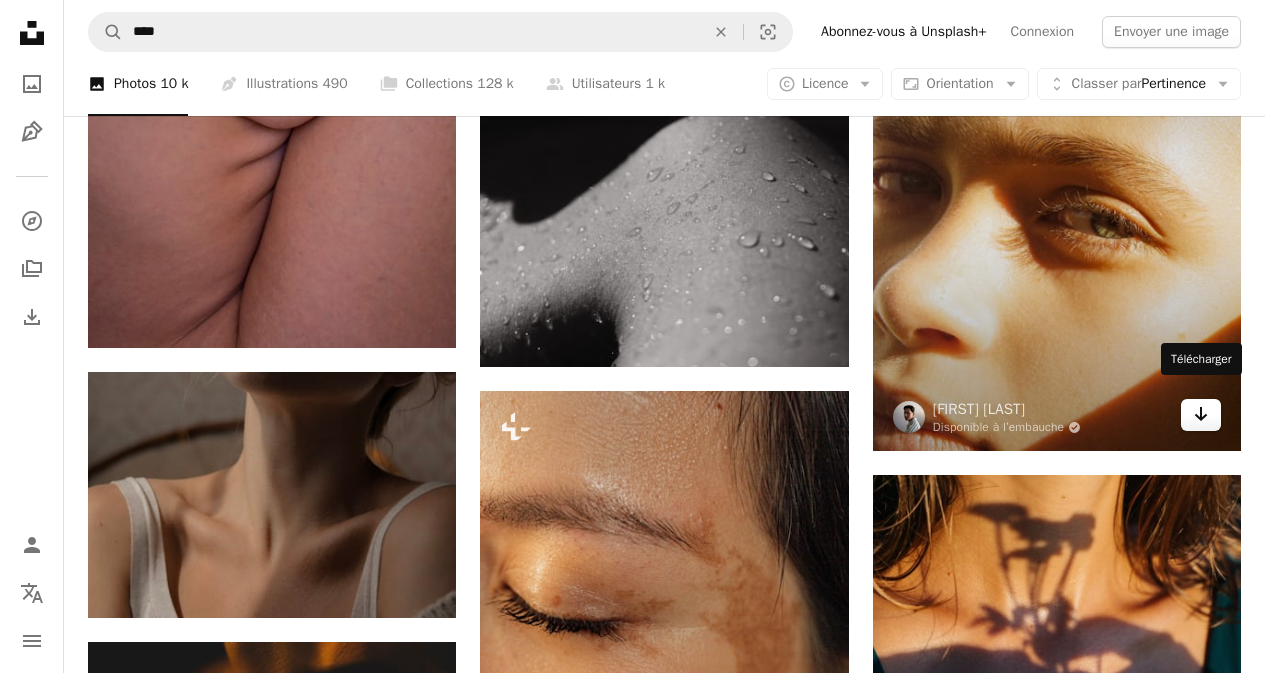 click on "Arrow pointing down" 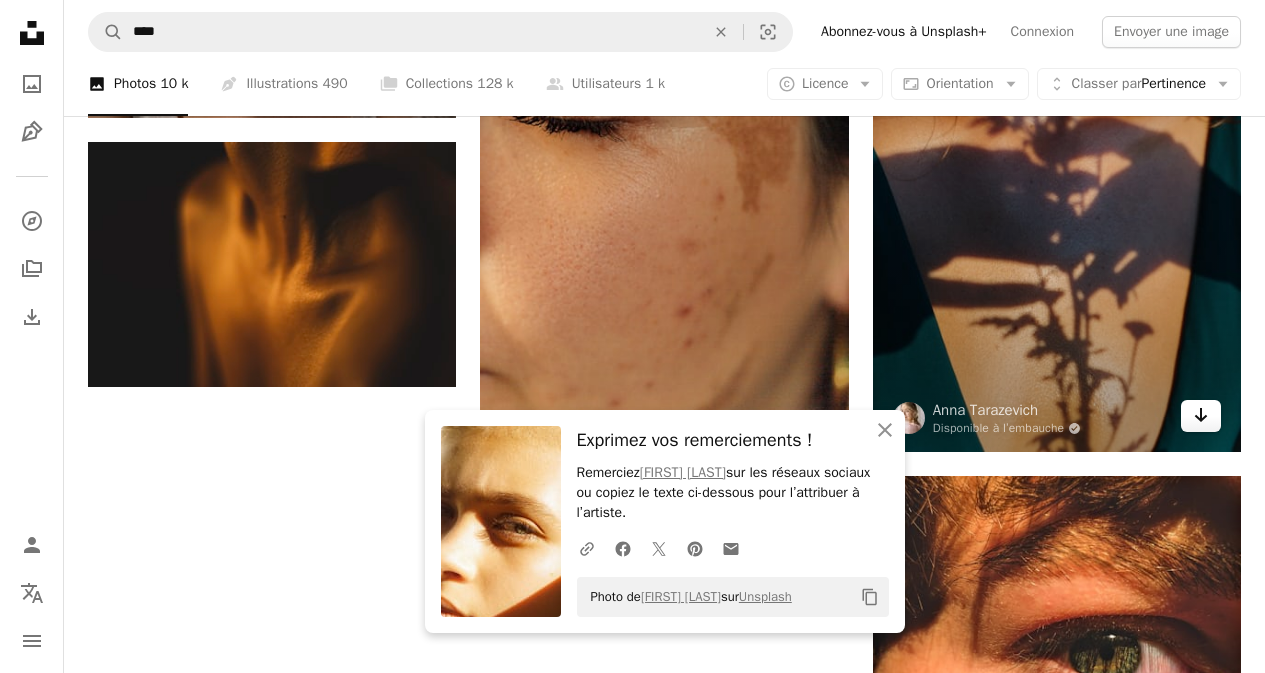 scroll, scrollTop: 3400, scrollLeft: 0, axis: vertical 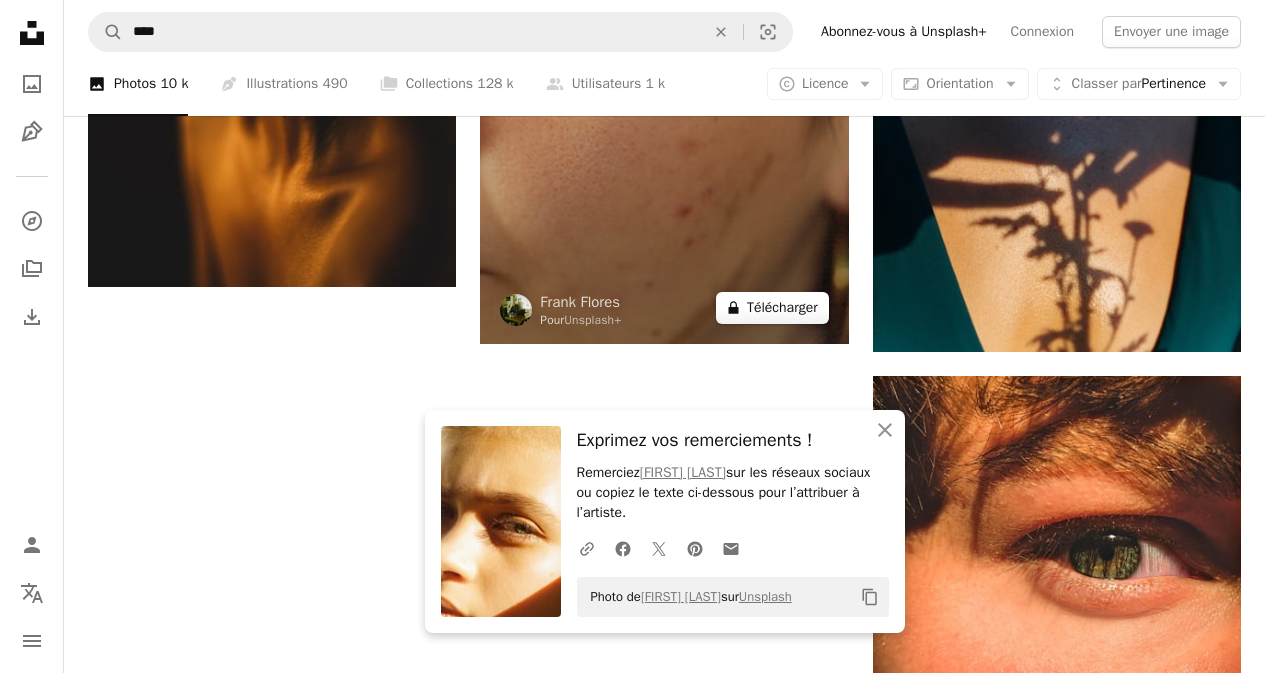 click on "A lock   Télécharger" at bounding box center (772, 308) 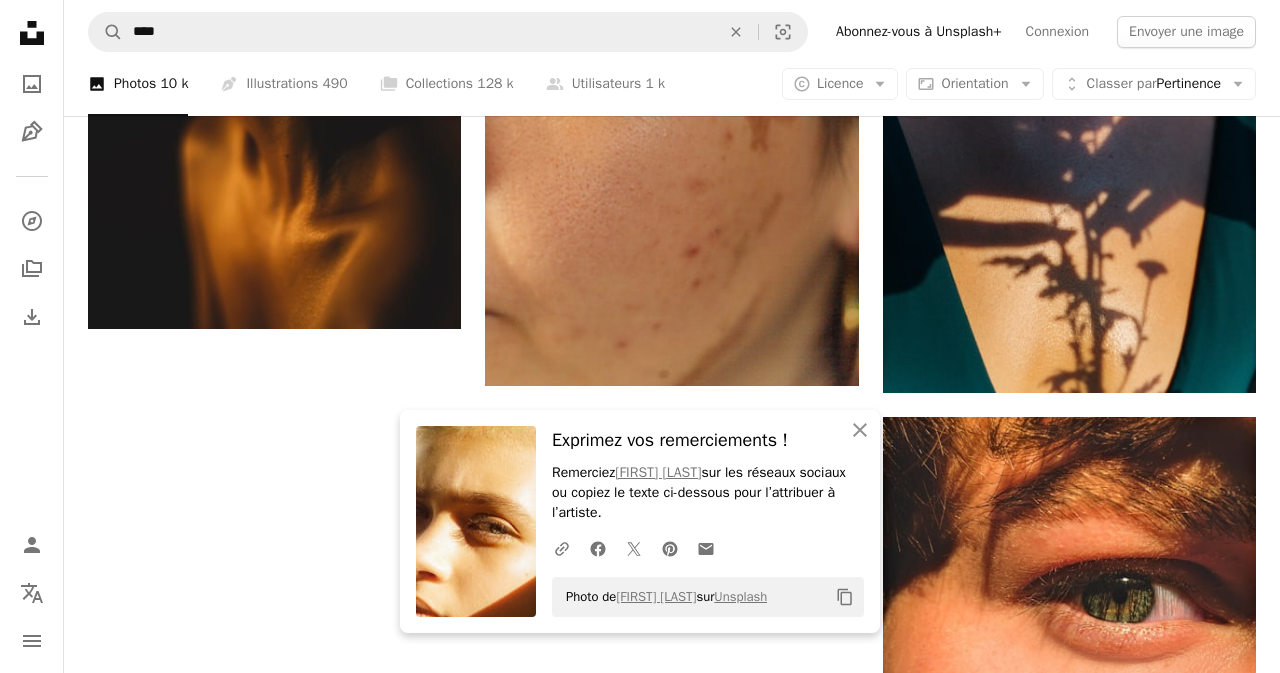 click on "An X shape An X shape Fermer Exprimez vos remerciements ! Remerciez  [PERSON]  sur les réseaux sociaux ou copiez le texte ci-dessous pour l’attribuer à l’artiste. A URL sharing icon (chains) Facebook icon X (formerly Twitter) icon Pinterest icon An envelope Photo de  [PERSON]  sur  Unsplash
Copy content Premium, images prêtes à l’emploi. Profitez d’un accès illimité. A plus sign Contenu ajouté chaque mois réservé aux membres A plus sign Téléchargements libres de droits illimités A plus sign Illustrations  Nouveau A plus sign Protections juridiques renforcées annuel 66 %  de réduction mensuel 12 €   4 € EUR par mois * Abonnez-vous à  Unsplash+ * Facturé à l’avance en cas de paiement annuel  48 € Plus les taxes applicables. Renouvellement automatique. Annuler à tout moment." at bounding box center [640, 2190] 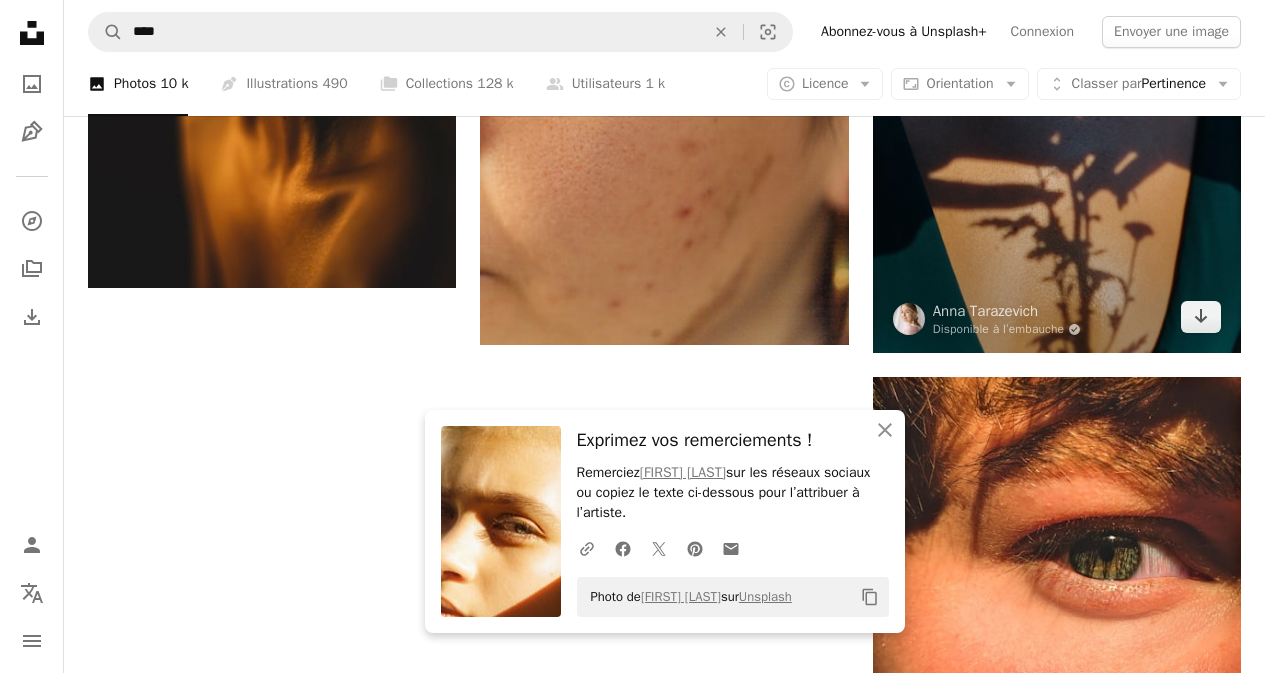scroll, scrollTop: 3400, scrollLeft: 0, axis: vertical 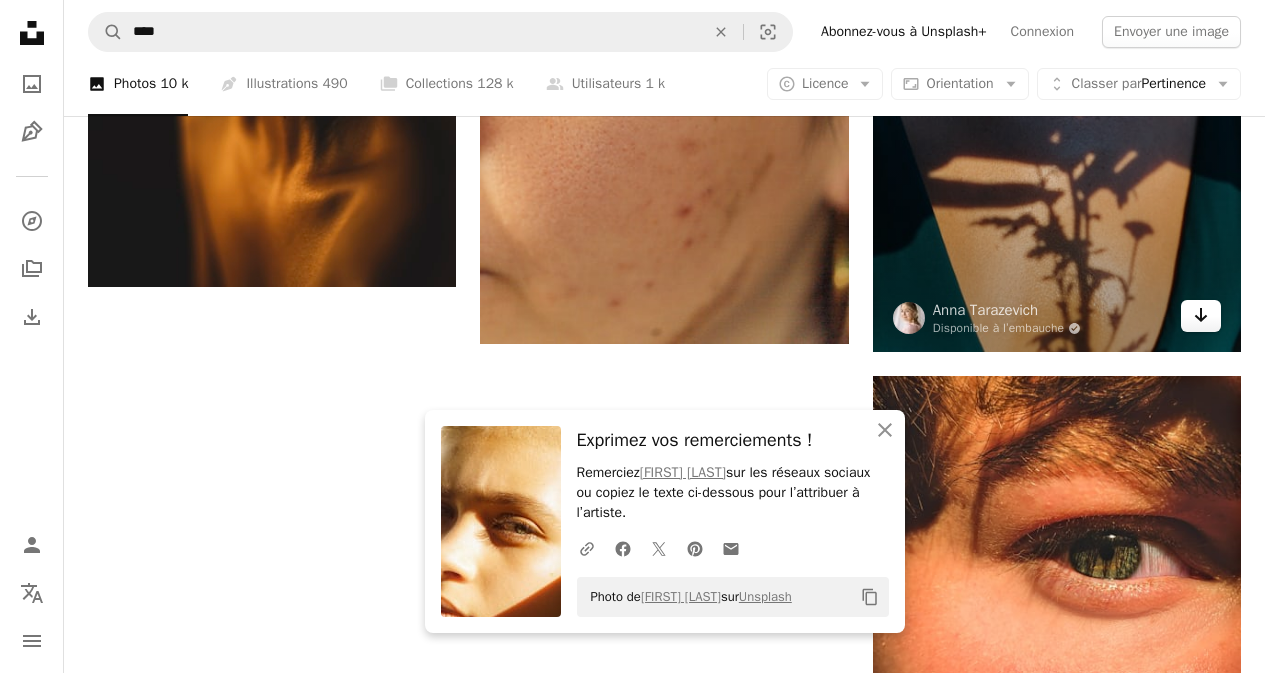 click on "Arrow pointing down" 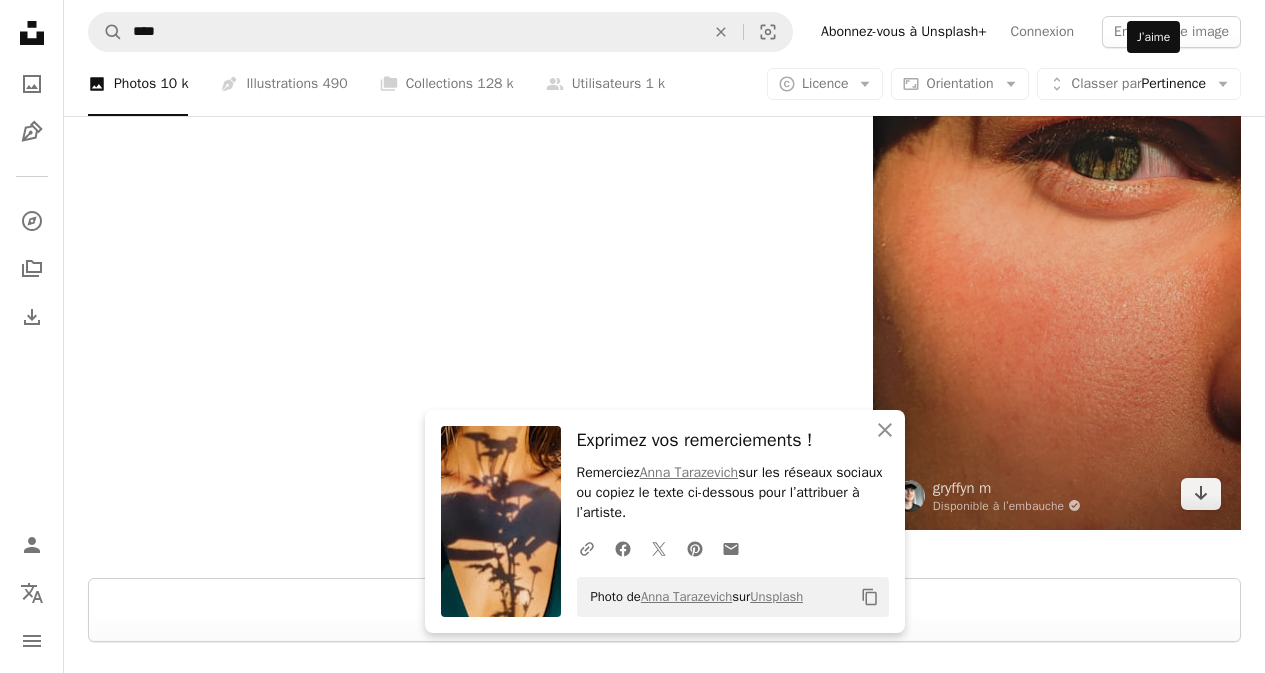 scroll, scrollTop: 3800, scrollLeft: 0, axis: vertical 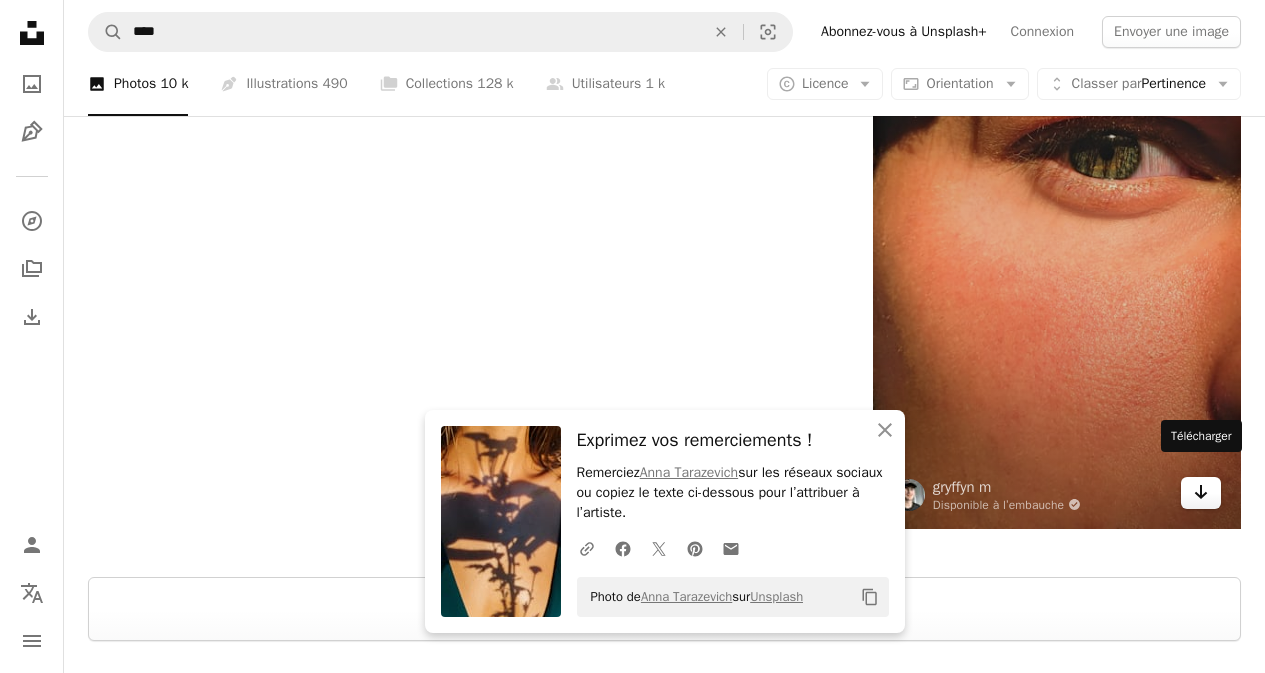 click on "Arrow pointing down" at bounding box center (1201, 493) 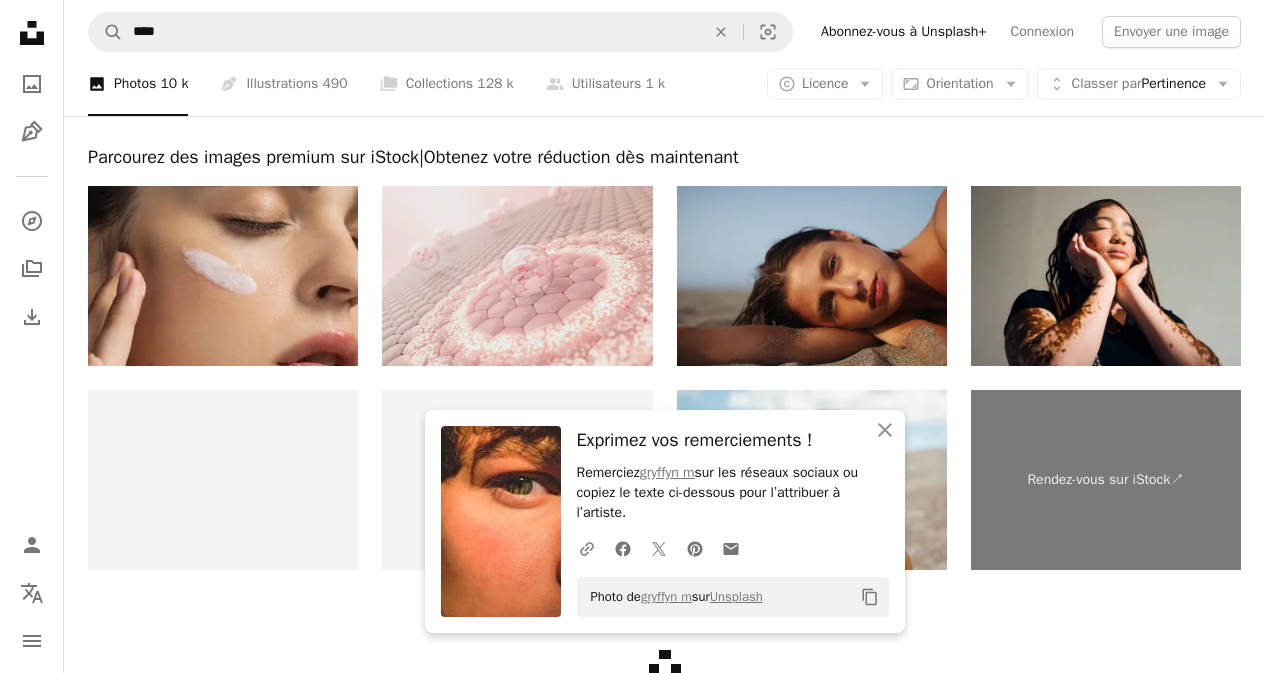scroll, scrollTop: 4300, scrollLeft: 0, axis: vertical 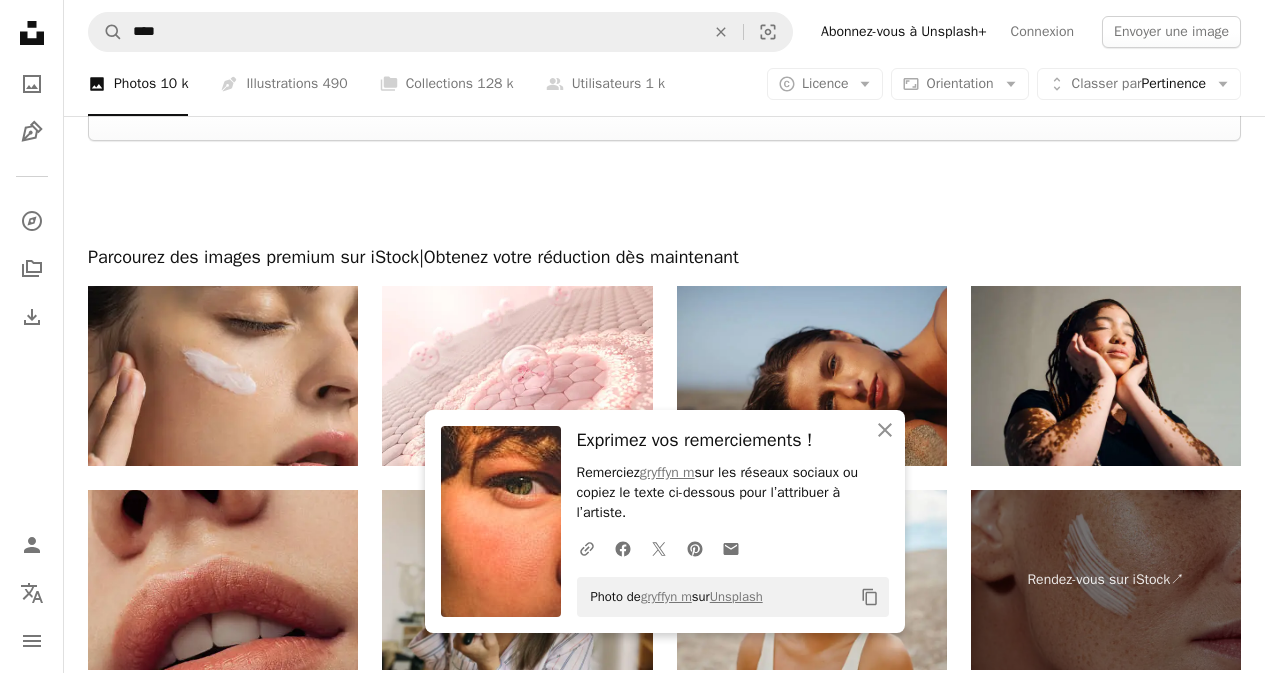 click on "Parcourez des images premium sur iStock  |  Obtenez votre réduction dès maintenant Rendez-vous sur iStock  ↗ Rendez-vous sur iStock  ↗" at bounding box center [664, 458] 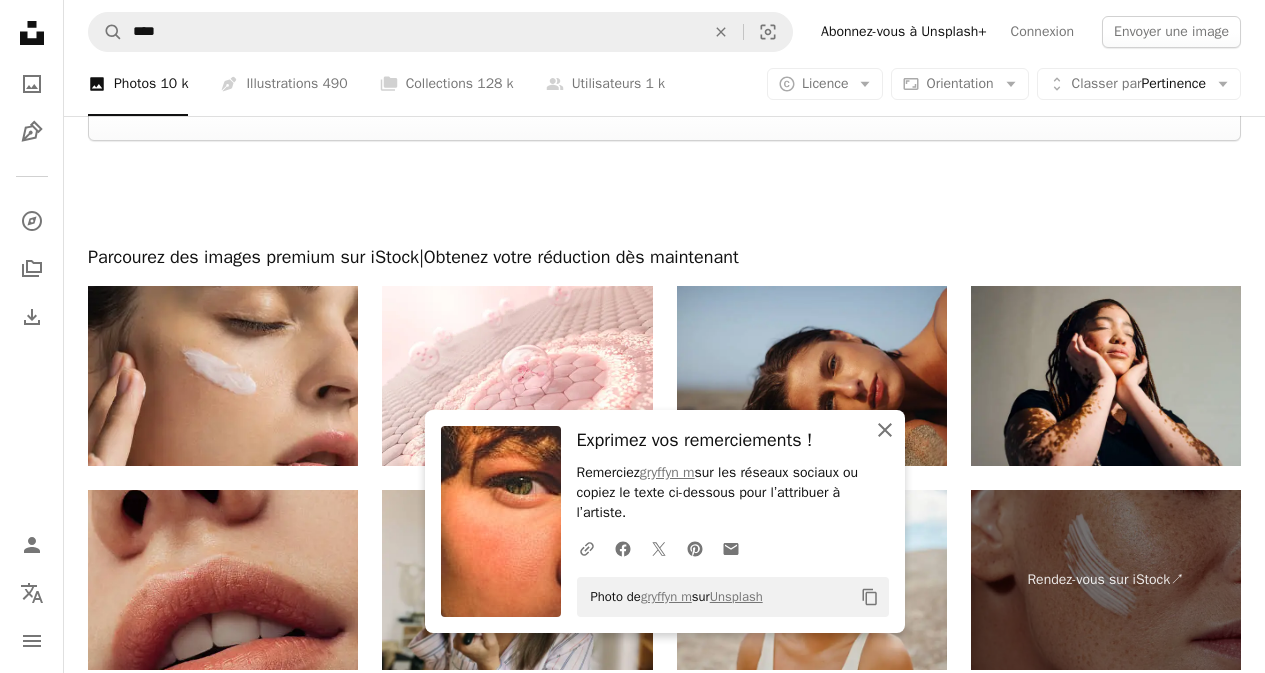 click on "An X shape" 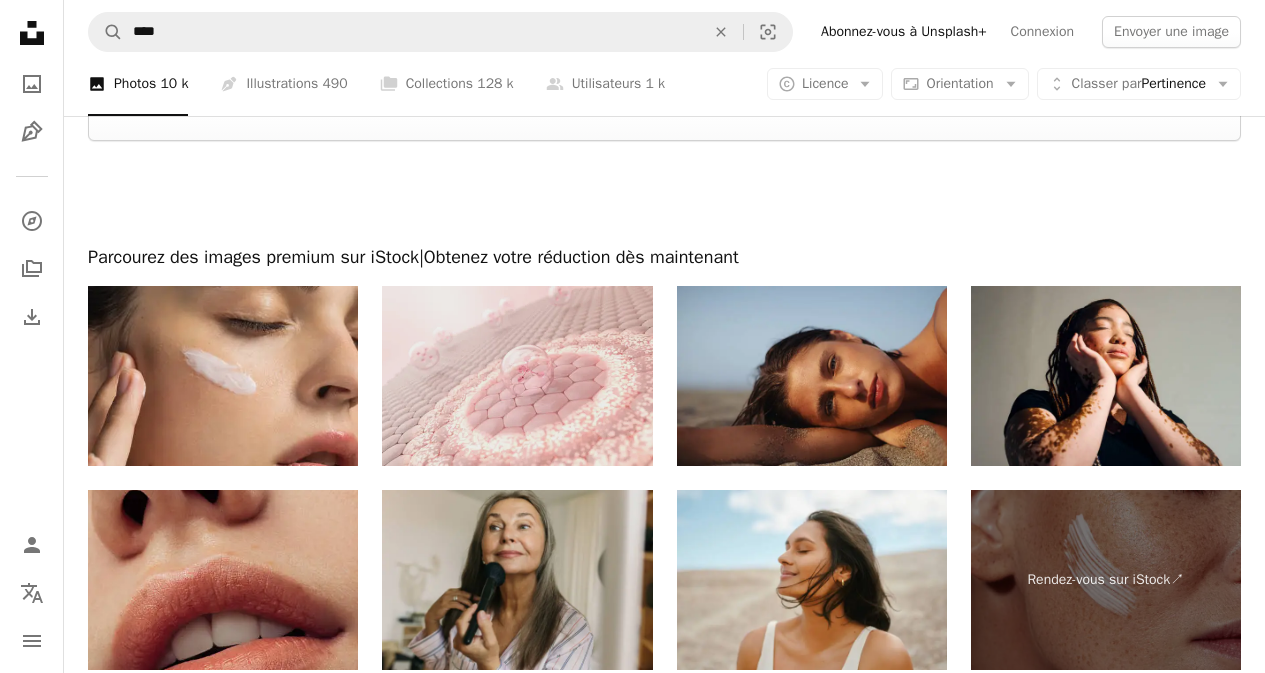 click at bounding box center [517, 376] 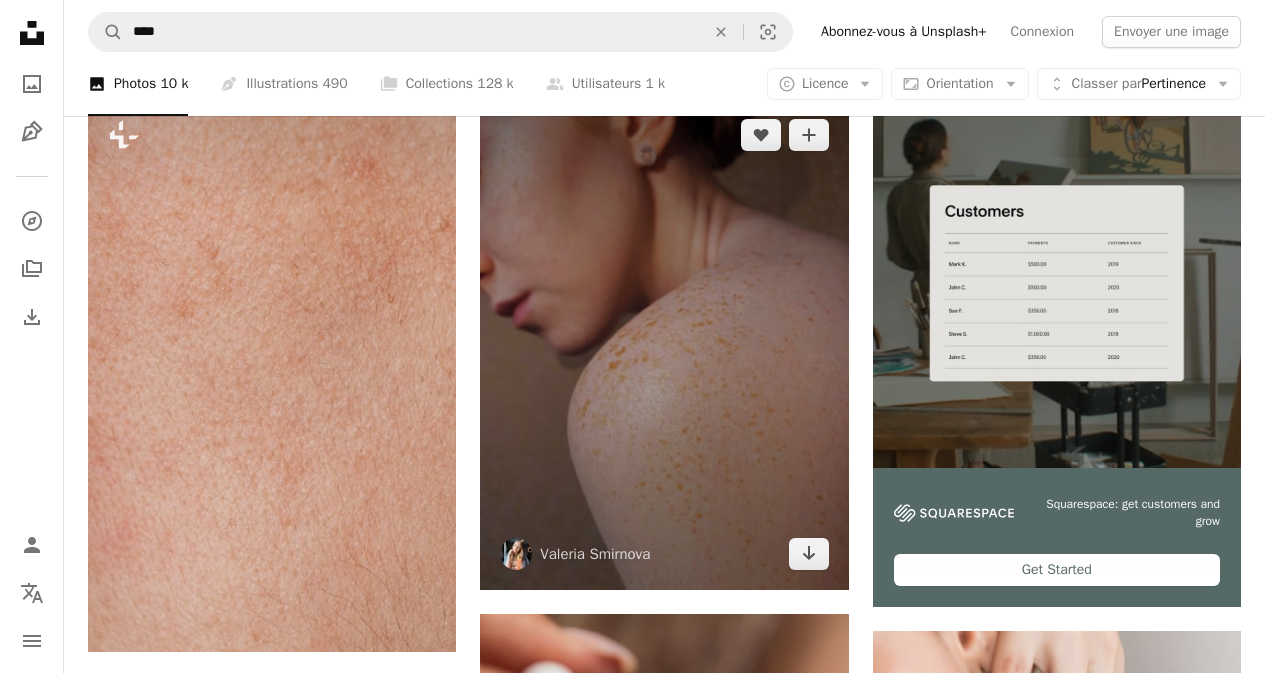 scroll, scrollTop: 0, scrollLeft: 0, axis: both 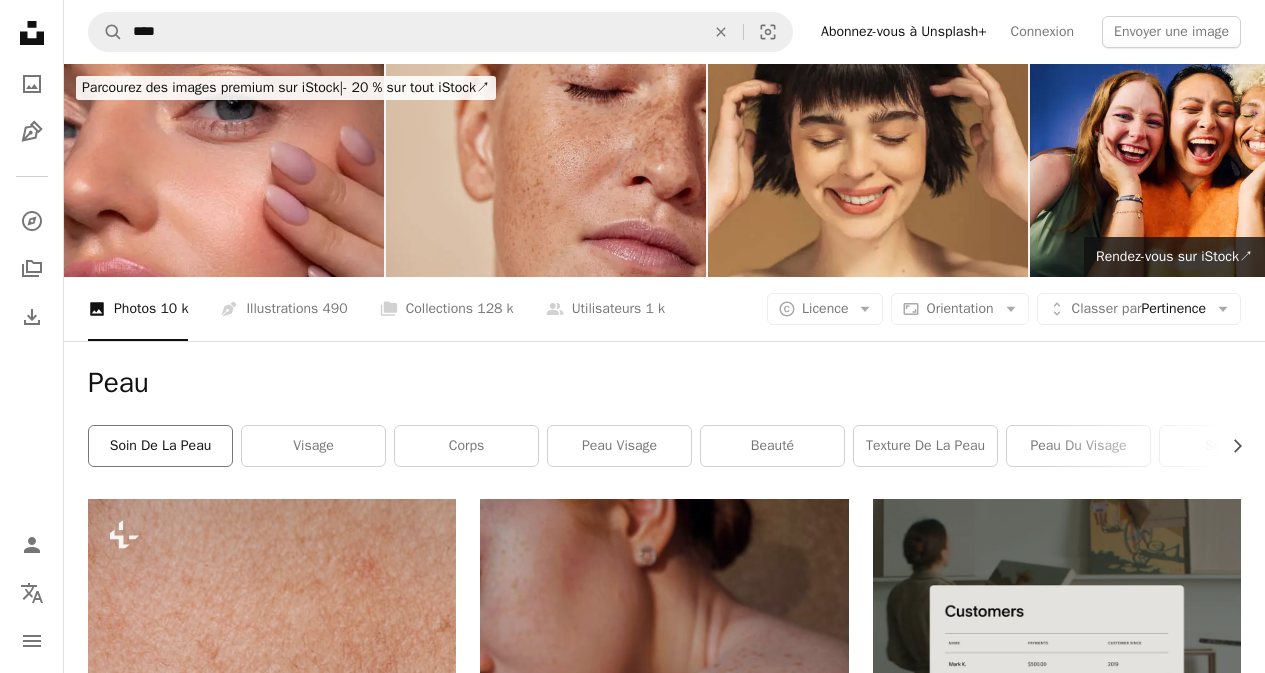 click on "soin de la peau" at bounding box center [160, 446] 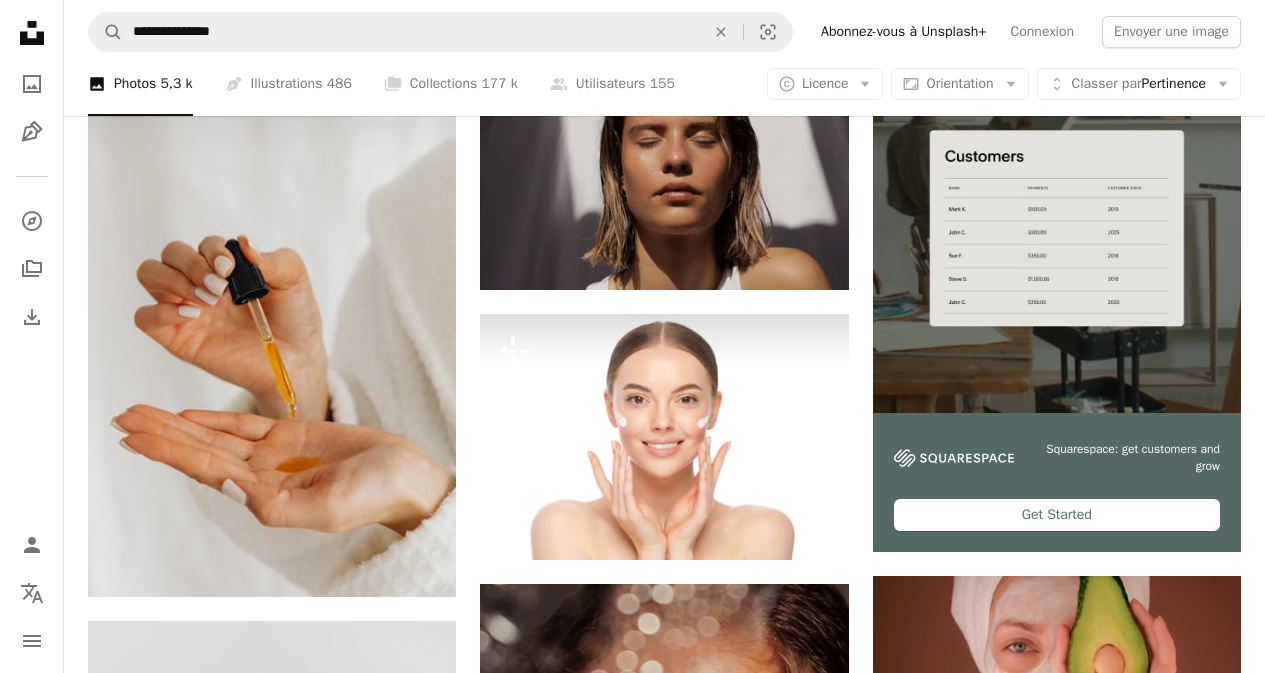 scroll, scrollTop: 500, scrollLeft: 0, axis: vertical 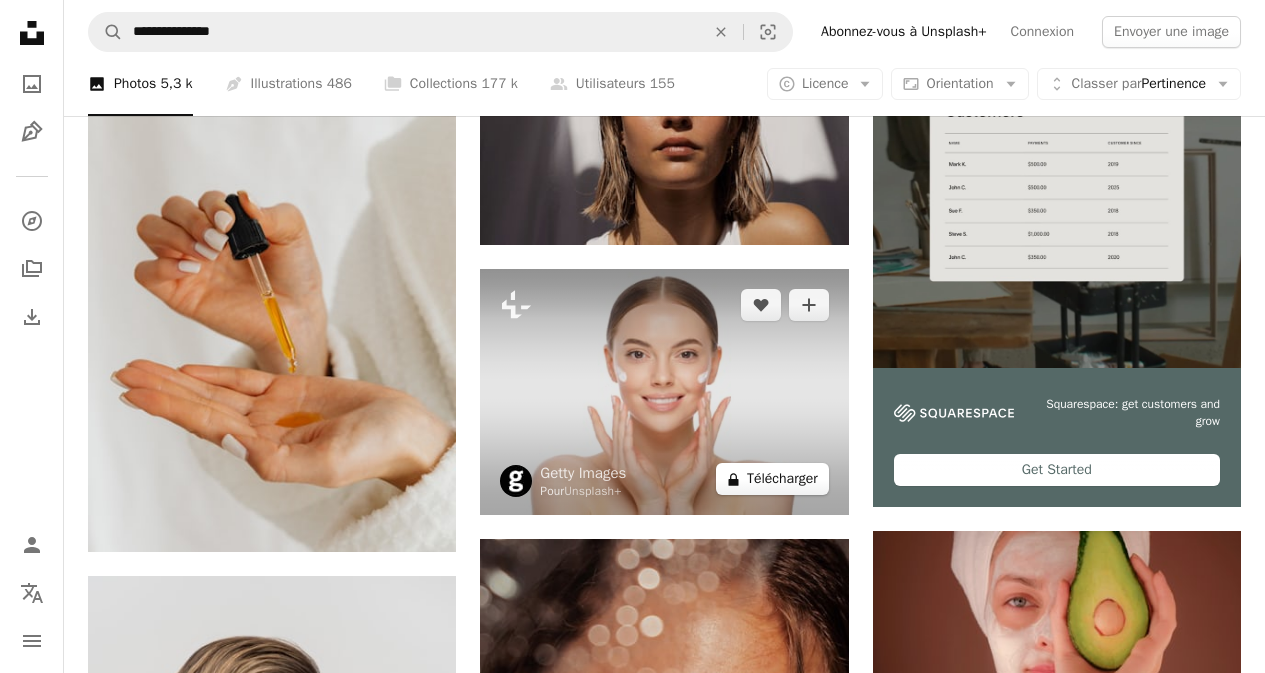 click on "A lock   Télécharger" at bounding box center [772, 479] 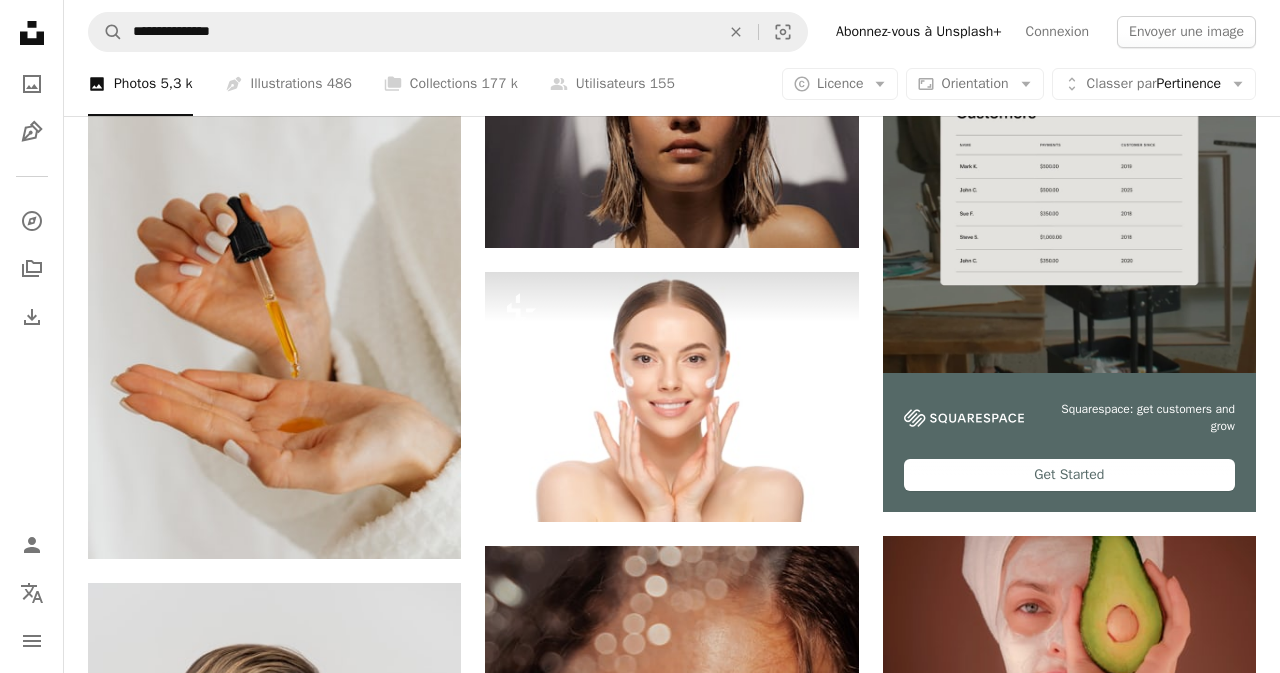 click on "An X shape Premium, images prêtes à l’emploi. Profitez d’un accès illimité. A plus sign Contenu ajouté chaque mois réservé aux membres A plus sign Téléchargements libres de droits illimités A plus sign Illustrations  Nouveau A plus sign Protections juridiques renforcées annuel 66 %  de réduction mensuel 12 €   4 € EUR par mois * Abonnez-vous à  Unsplash+ * Facturé à l’avance en cas de paiement annuel  48 € Plus les taxes applicables. Renouvellement automatique. Annuler à tout moment." at bounding box center (640, 4736) 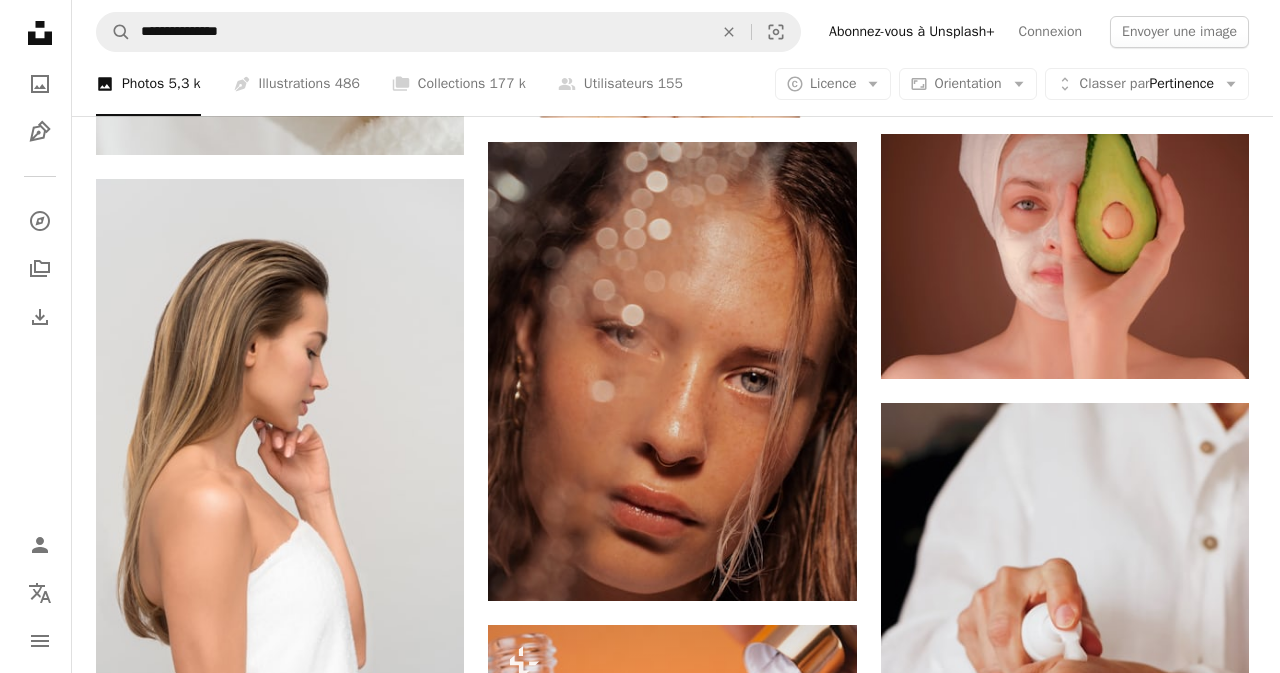 scroll, scrollTop: 900, scrollLeft: 0, axis: vertical 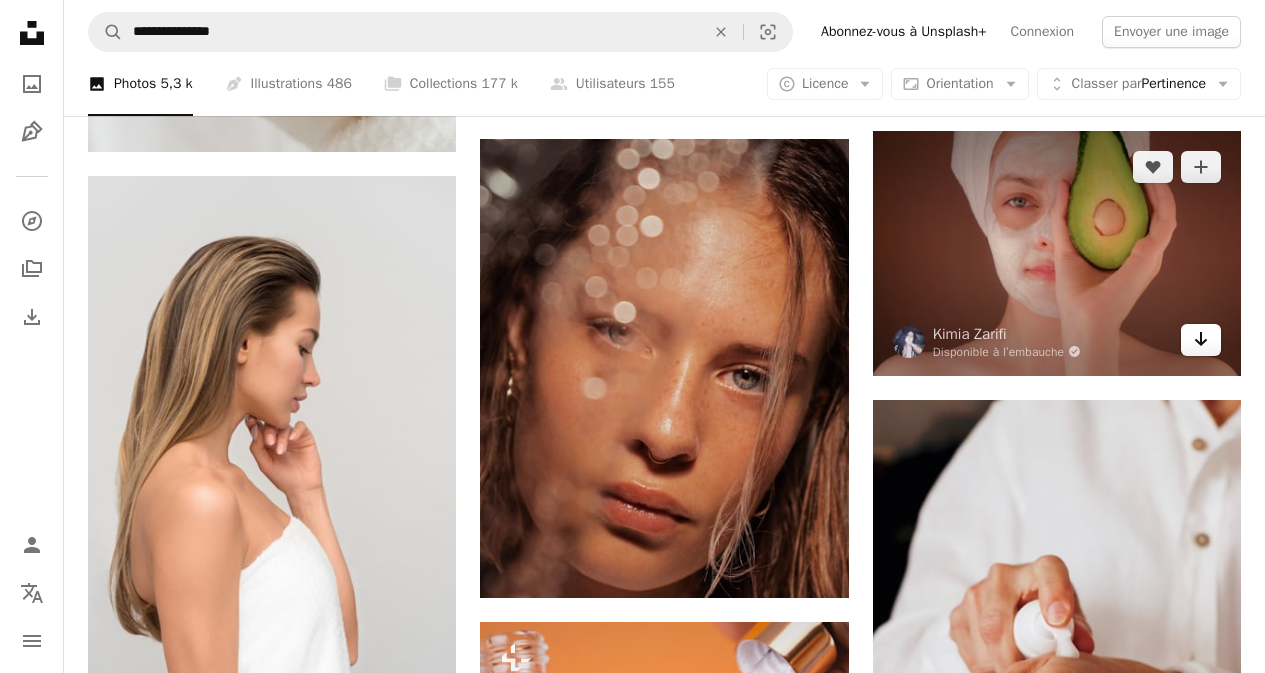 click on "Arrow pointing down" at bounding box center [1201, 340] 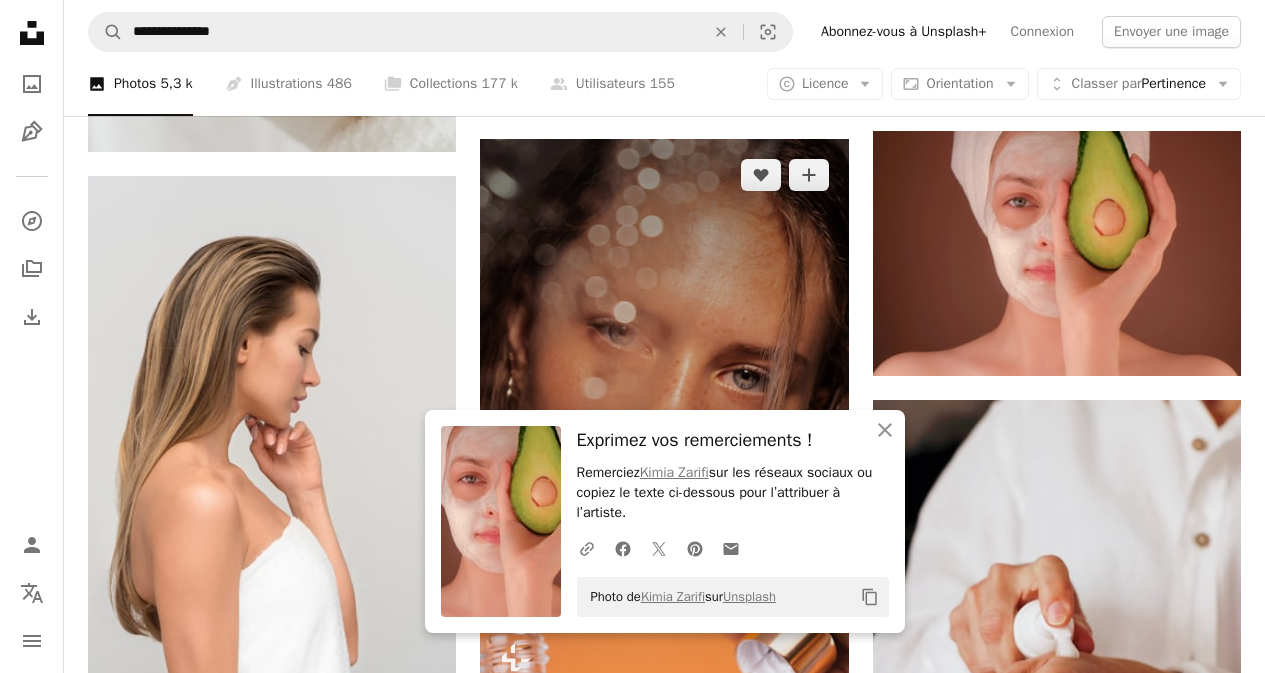 click at bounding box center [664, 368] 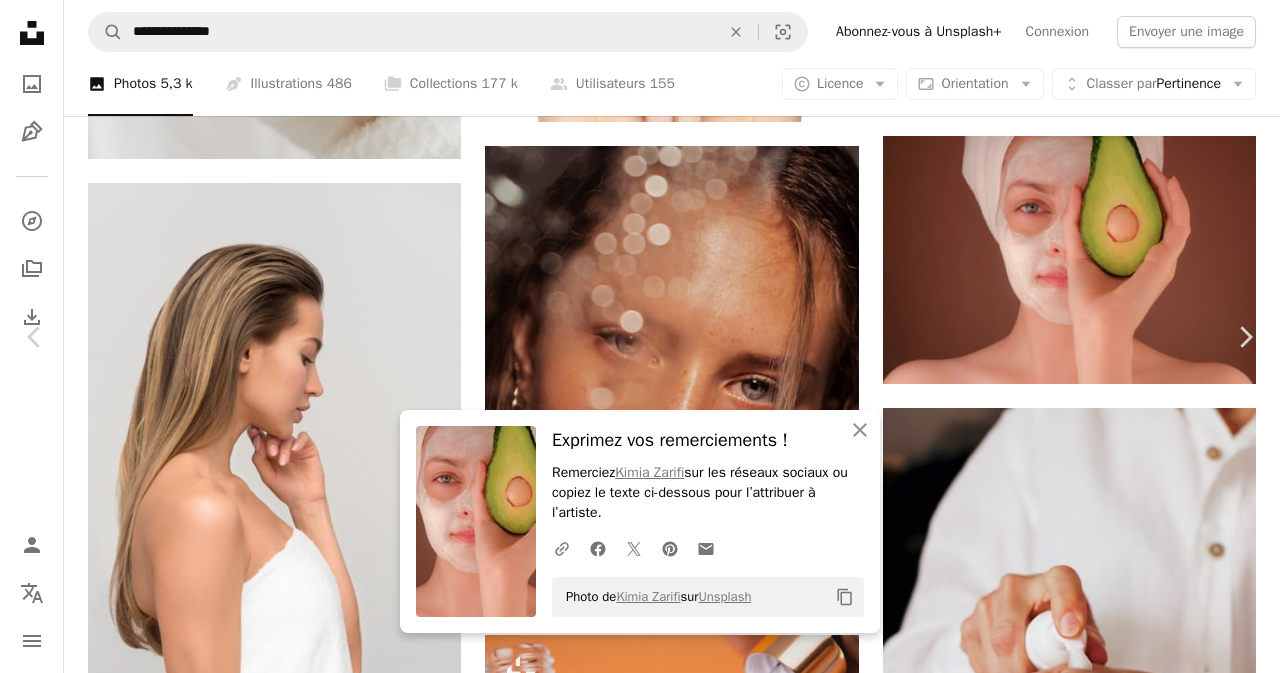 scroll, scrollTop: 1389, scrollLeft: 0, axis: vertical 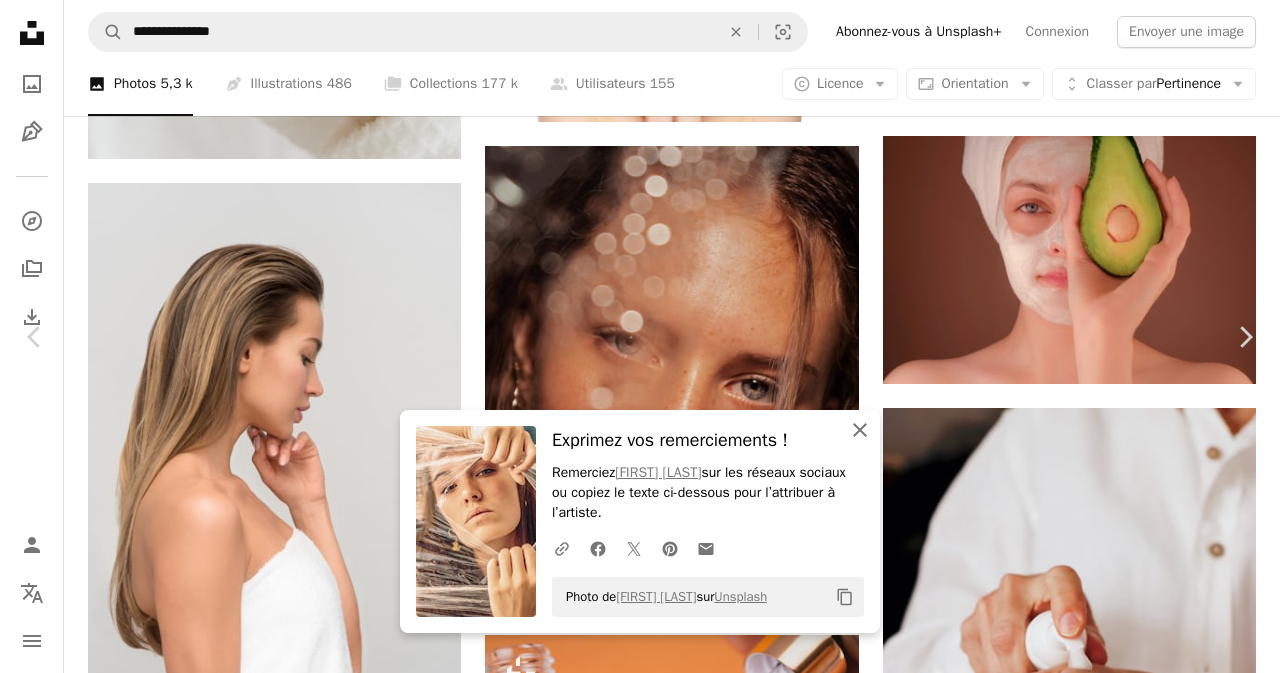 click on "An X shape" 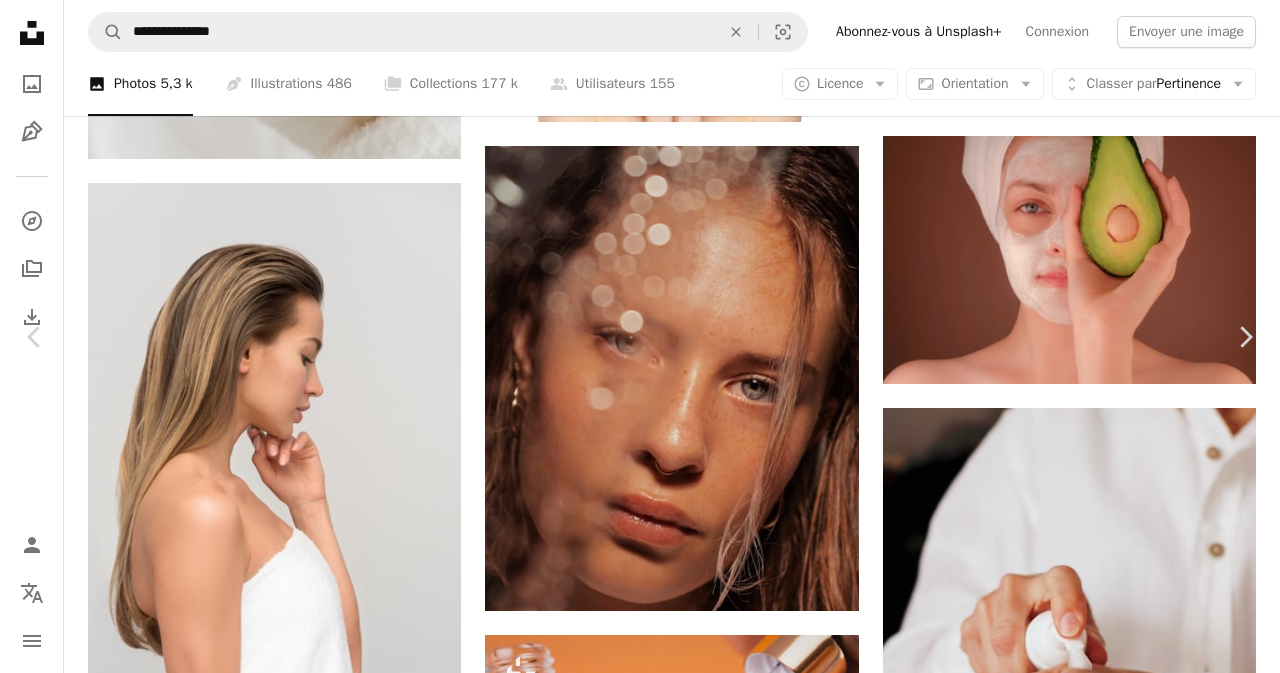 click on "Arrow pointing down" at bounding box center [1131, 4475] 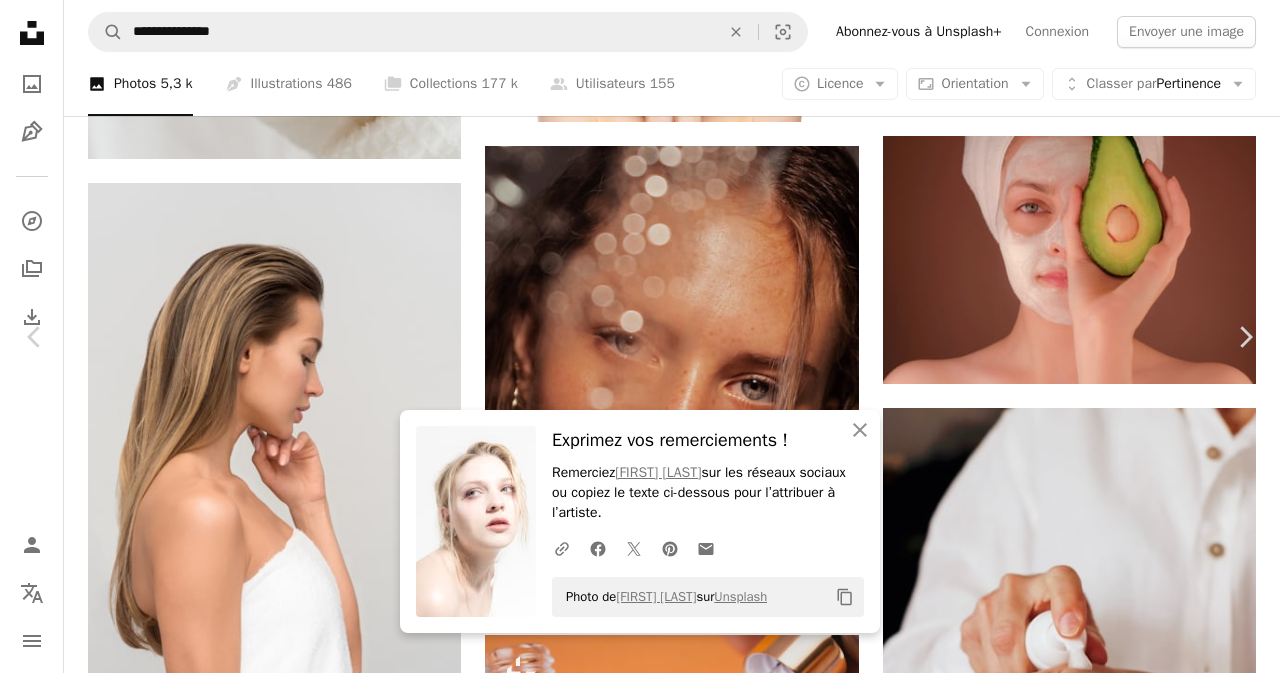 click on "Arrow pointing down" 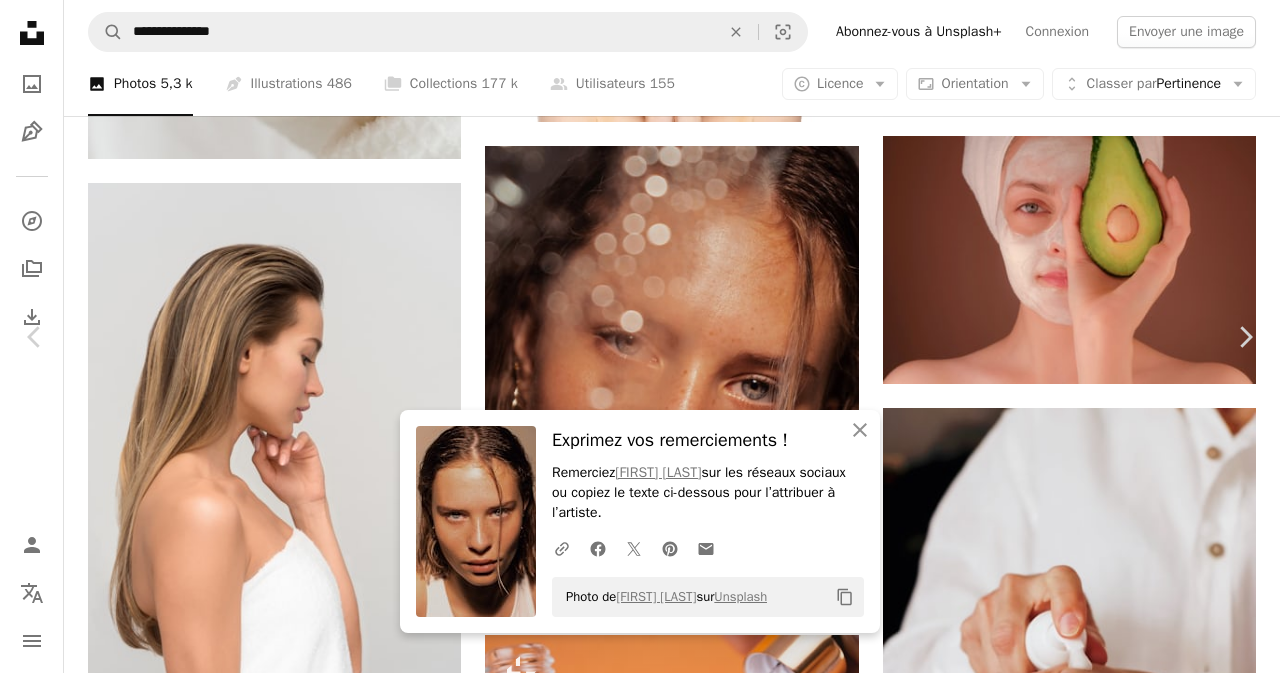 scroll, scrollTop: 2489, scrollLeft: 0, axis: vertical 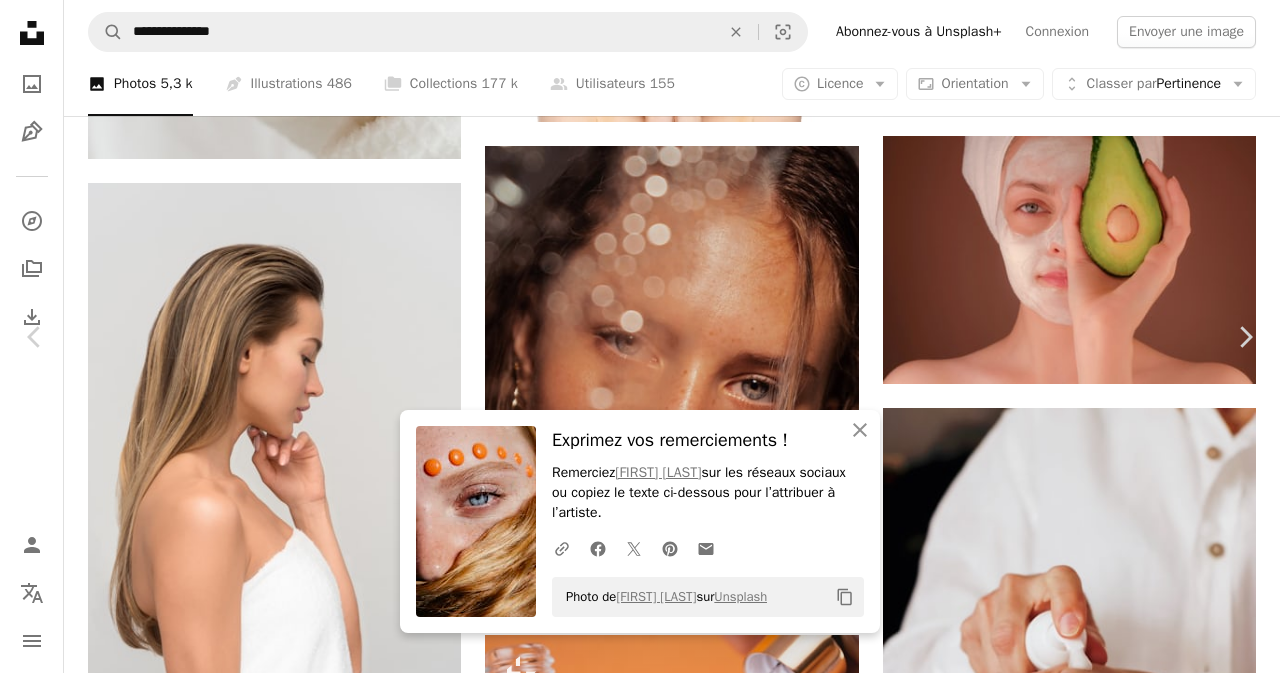 click on "Arrow pointing down" at bounding box center [397, 4519] 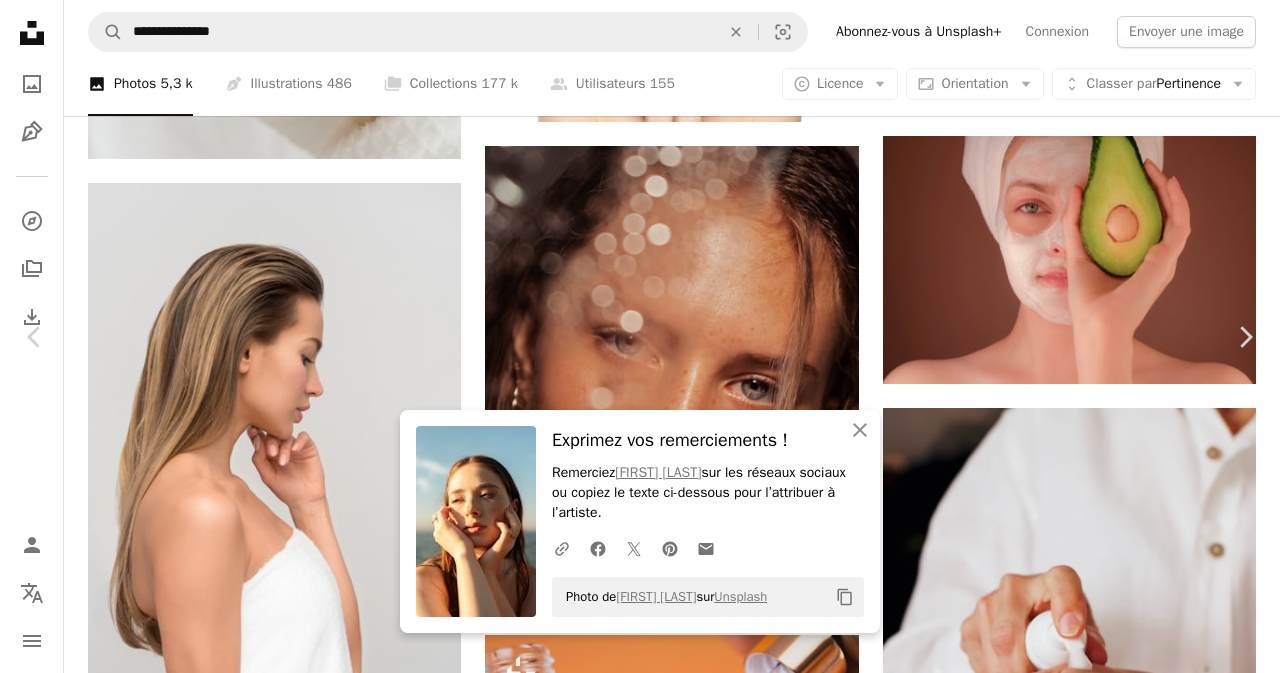 scroll, scrollTop: 2789, scrollLeft: 0, axis: vertical 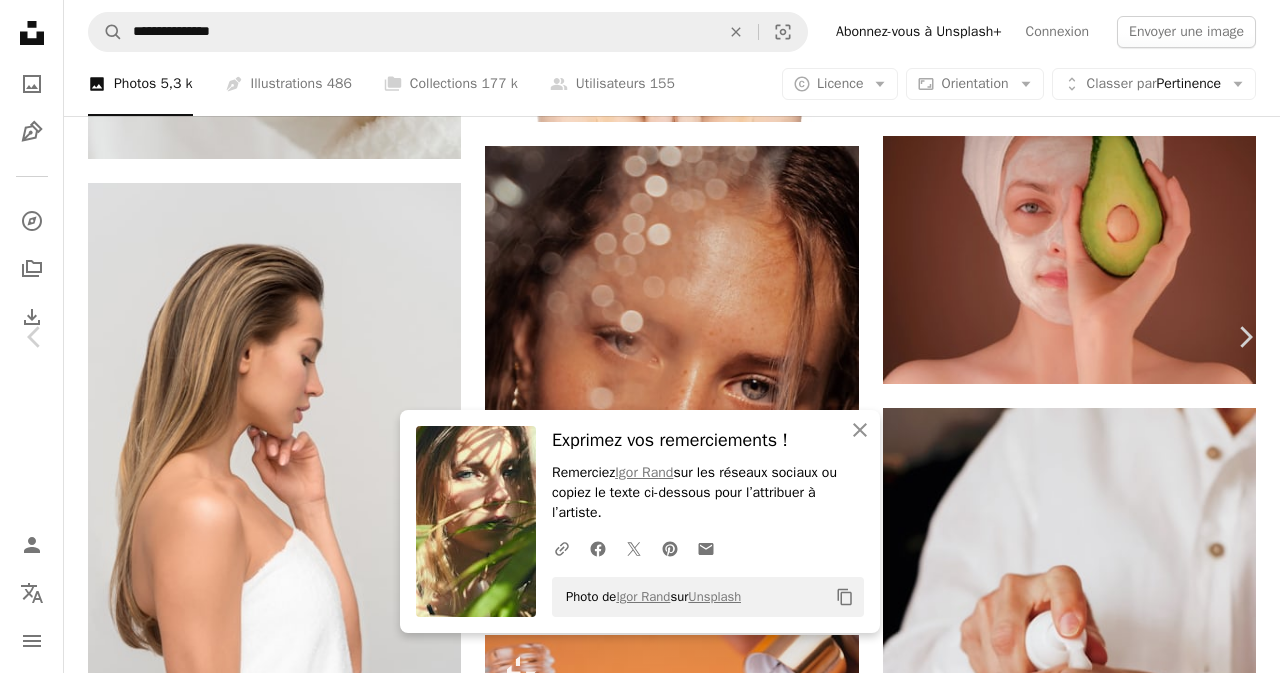 click on "Arrow pointing down" 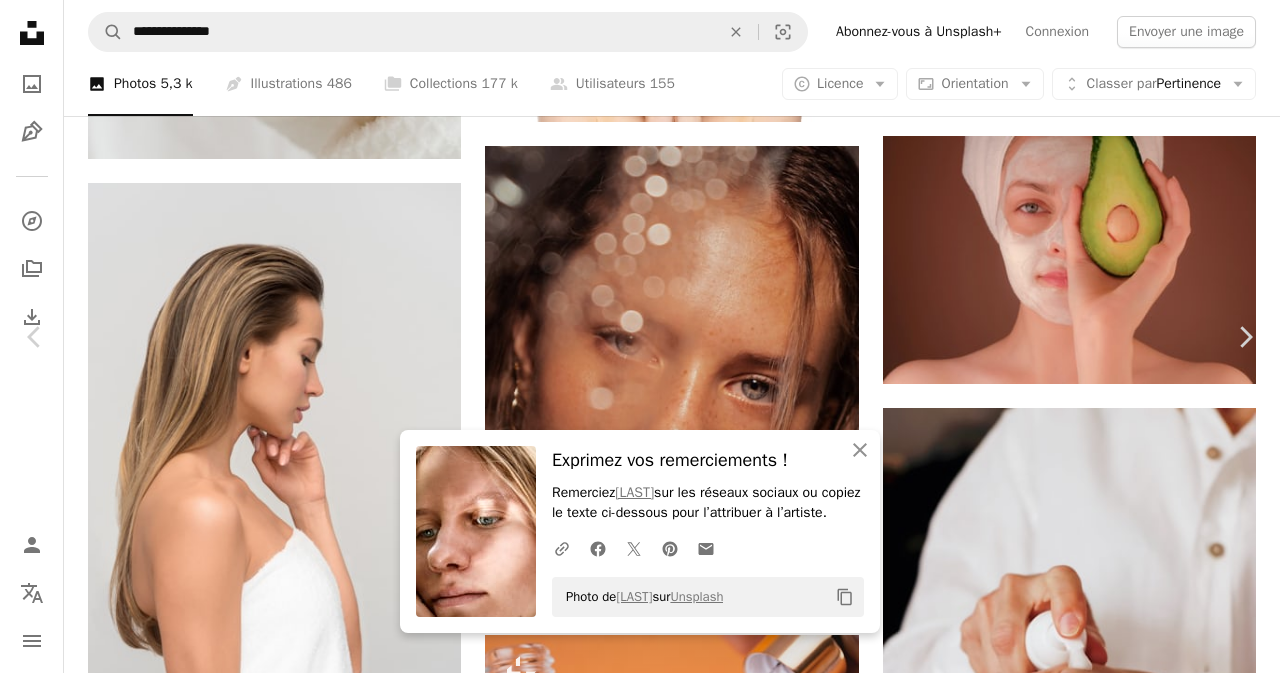 scroll, scrollTop: 3689, scrollLeft: 0, axis: vertical 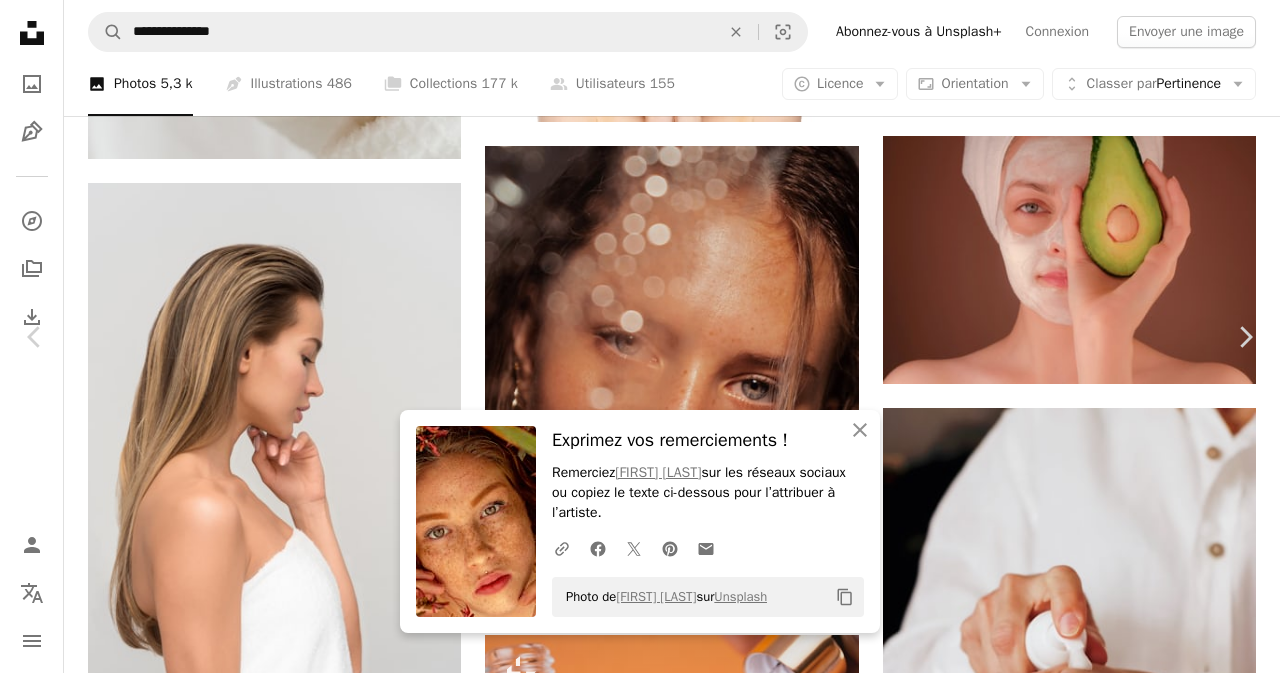 click on "Arrow pointing down" 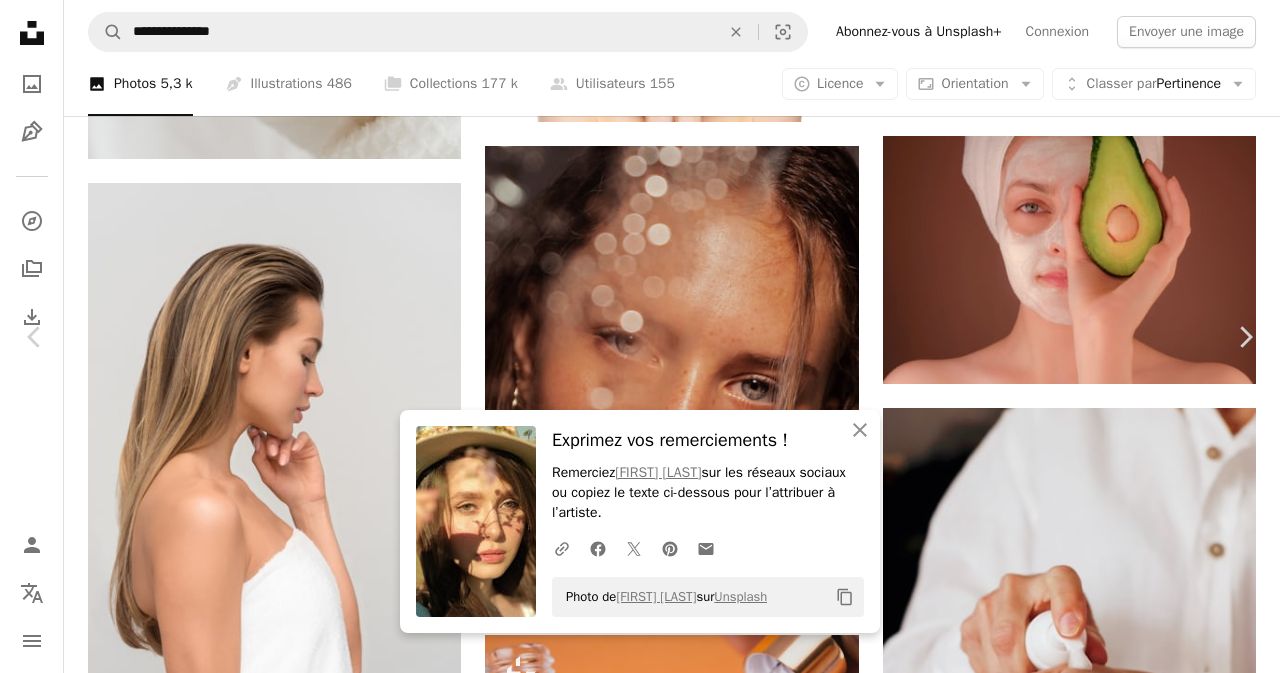 scroll, scrollTop: 6200, scrollLeft: 0, axis: vertical 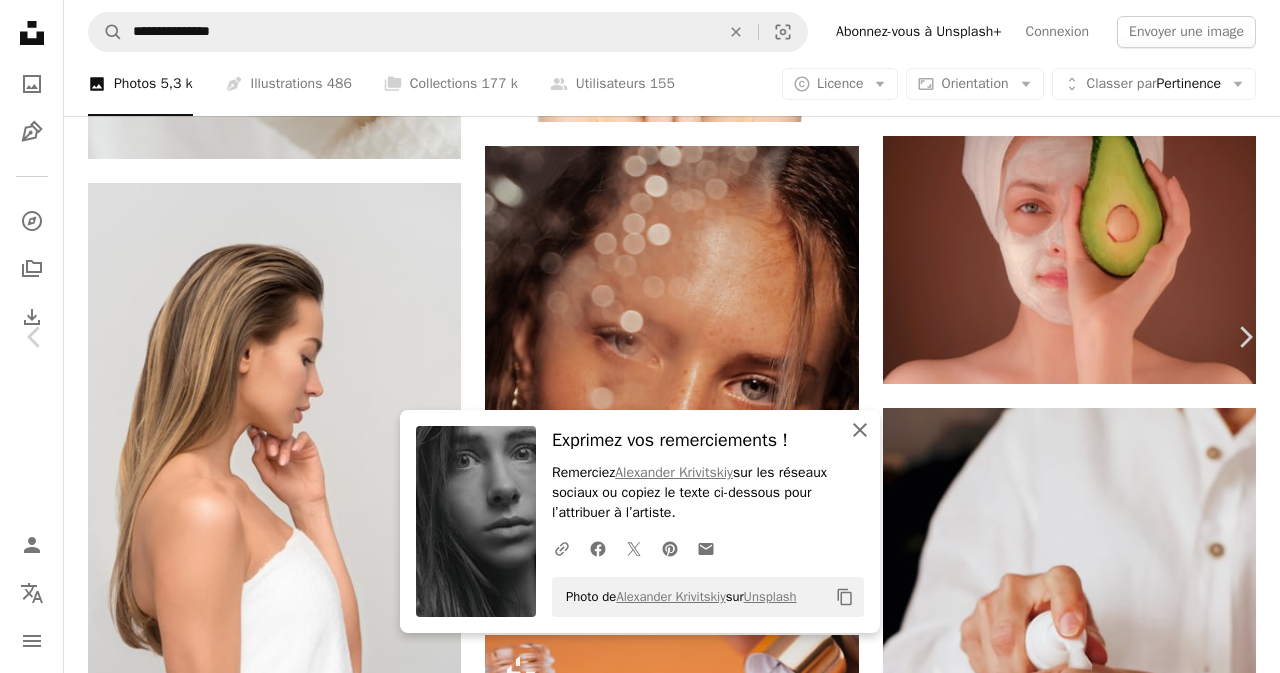 click on "An X shape" 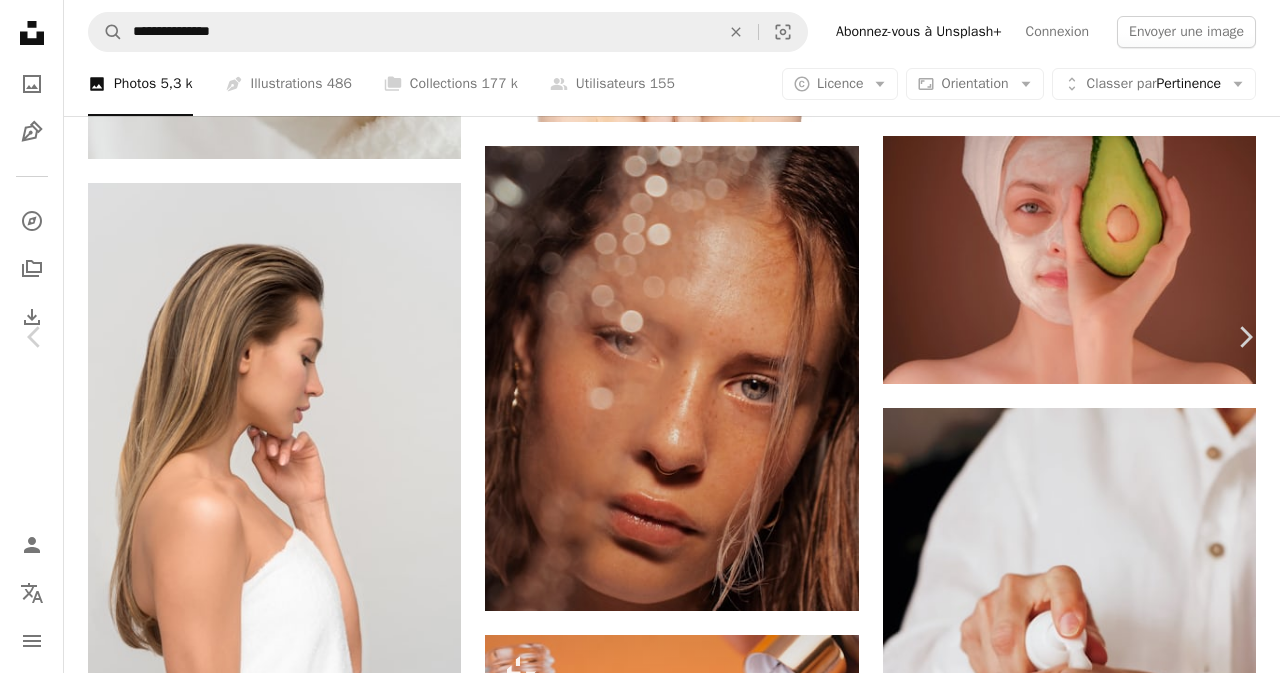 scroll, scrollTop: 9900, scrollLeft: 0, axis: vertical 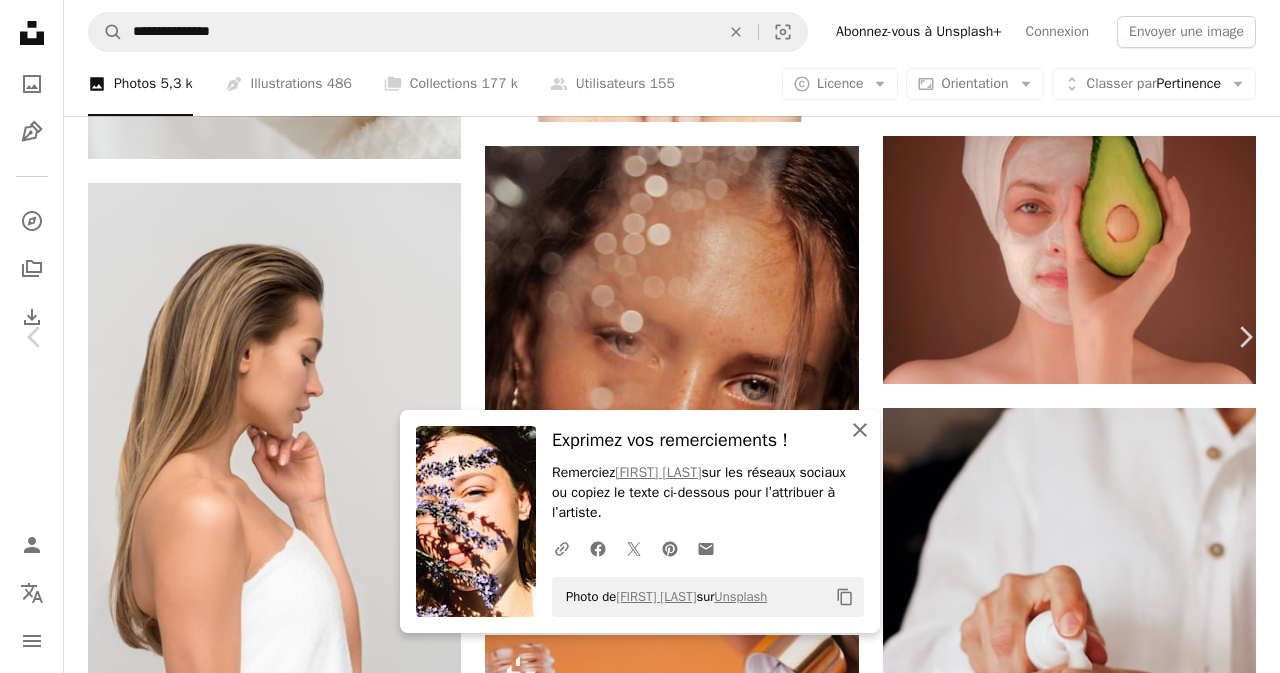 click on "An X shape" 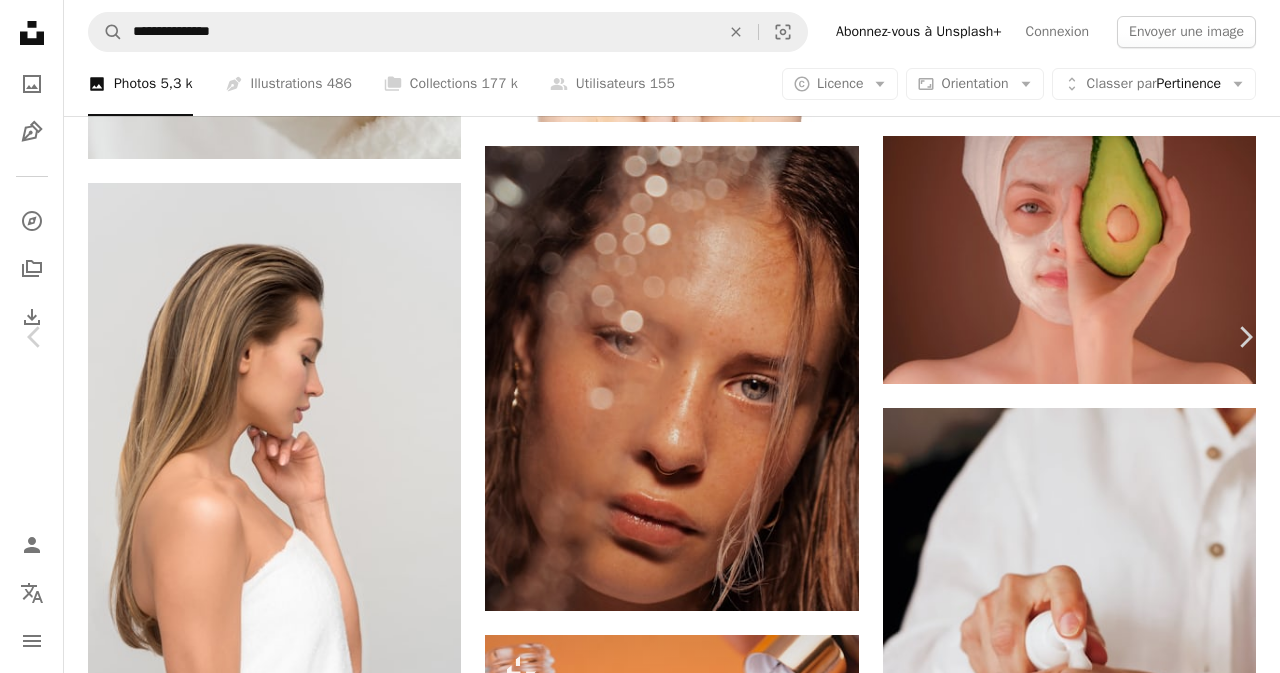 scroll, scrollTop: 11566, scrollLeft: 0, axis: vertical 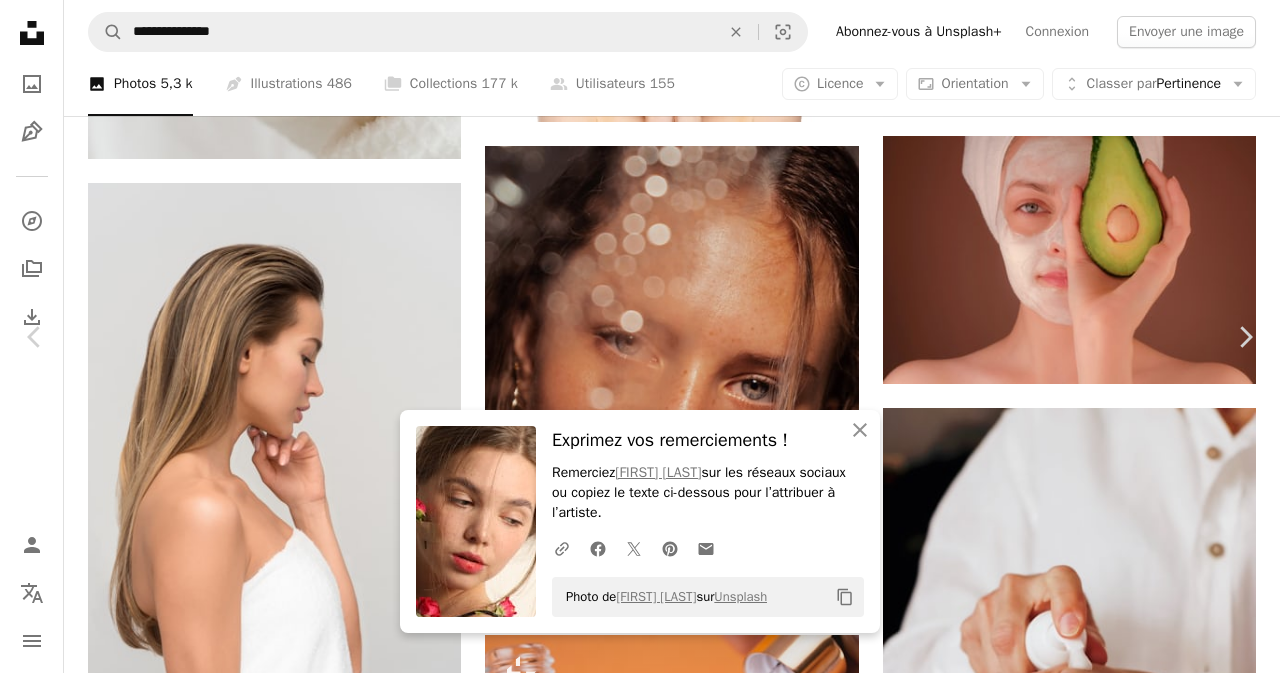 click on "An X shape Chevron left Chevron right An X shape Fermer Exprimez vos remerciements ! Remerciez  [PERSON]  sur les réseaux sociaux ou copiez le texte ci-dessous pour l’attribuer à l’artiste. A URL sharing icon (chains) Facebook icon X (formerly Twitter) icon Pinterest icon An envelope Photo de  [PERSON]  sur  Unsplash
Copy content Fleur Kaan Disponible à l’embauche A checkmark inside of a circle A heart A plus sign Modifier l’image   Plus sign for Unsplash+ Télécharger gratuitement Chevron down Zoom in Vues 7 646 305 Téléchargements 84 160 Présentée dans Mode & Beauté A forward-right arrow Partager Info icon Infos More Actions A map marker Amsterdam, Nederland Calendar outlined Publiée le  8 février 2020 Camera canon , 150D Safety Utilisation gratuite sous la  Licence Unsplash portrait fille mode naturel modèle beauté Soins de la peau peau verre soin de la peau style organique clair joli yeux bleus perçant magnifique Glowy femme noir  |   ↗ A heart" at bounding box center (640, 4336) 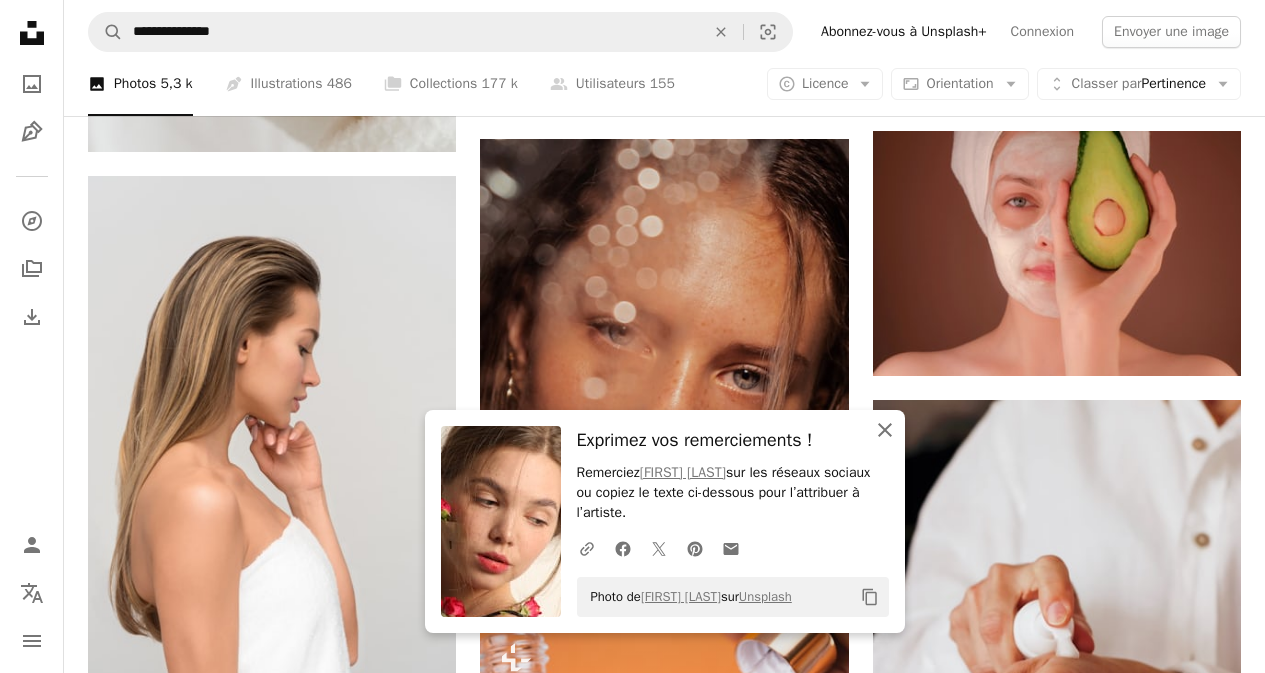 click on "An X shape" 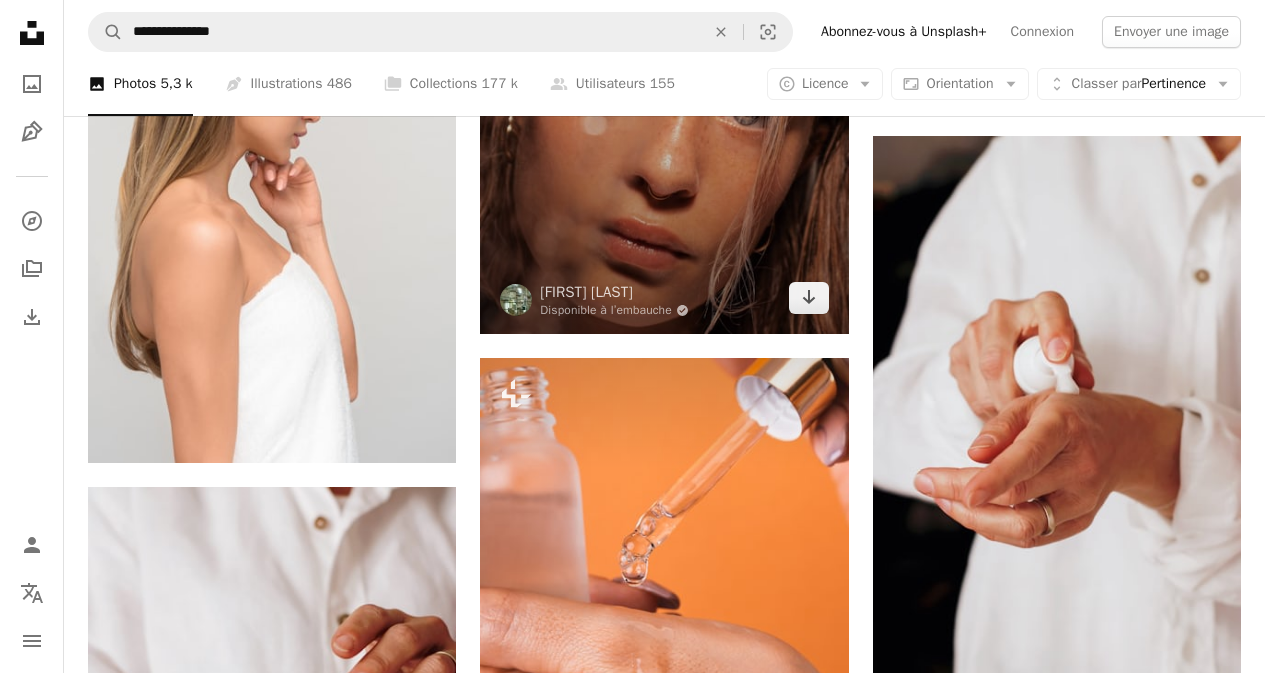 scroll, scrollTop: 1200, scrollLeft: 0, axis: vertical 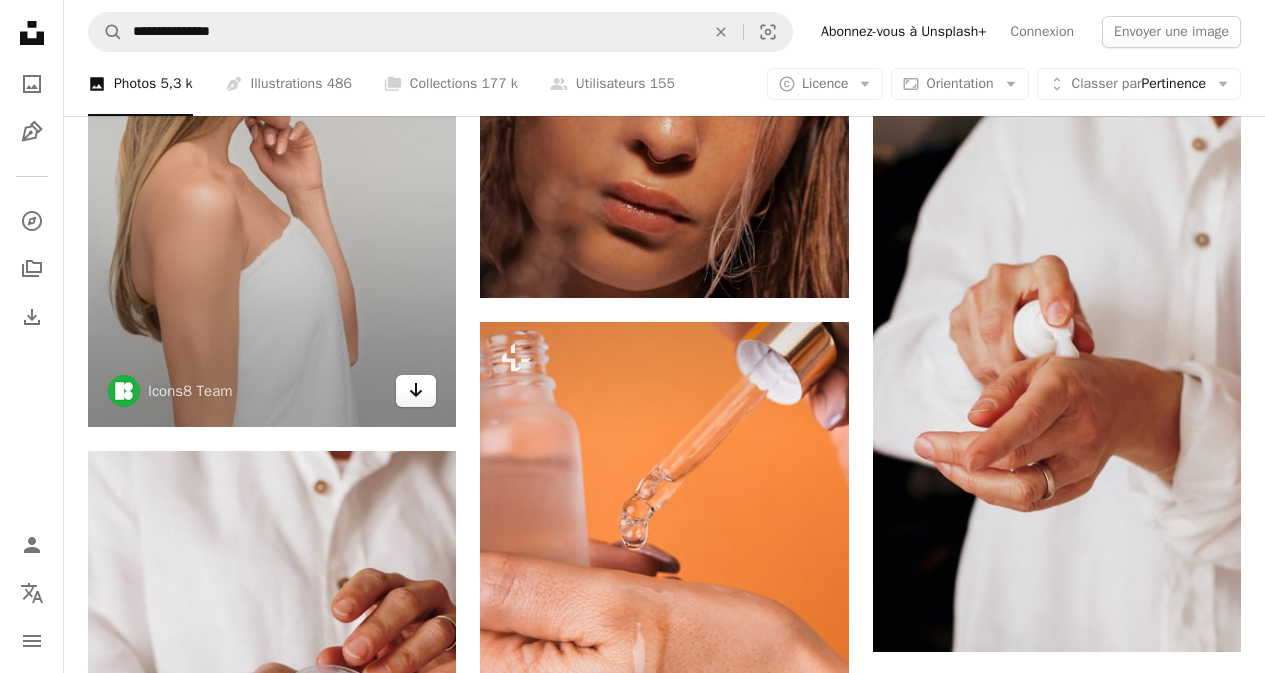 click on "Arrow pointing down" 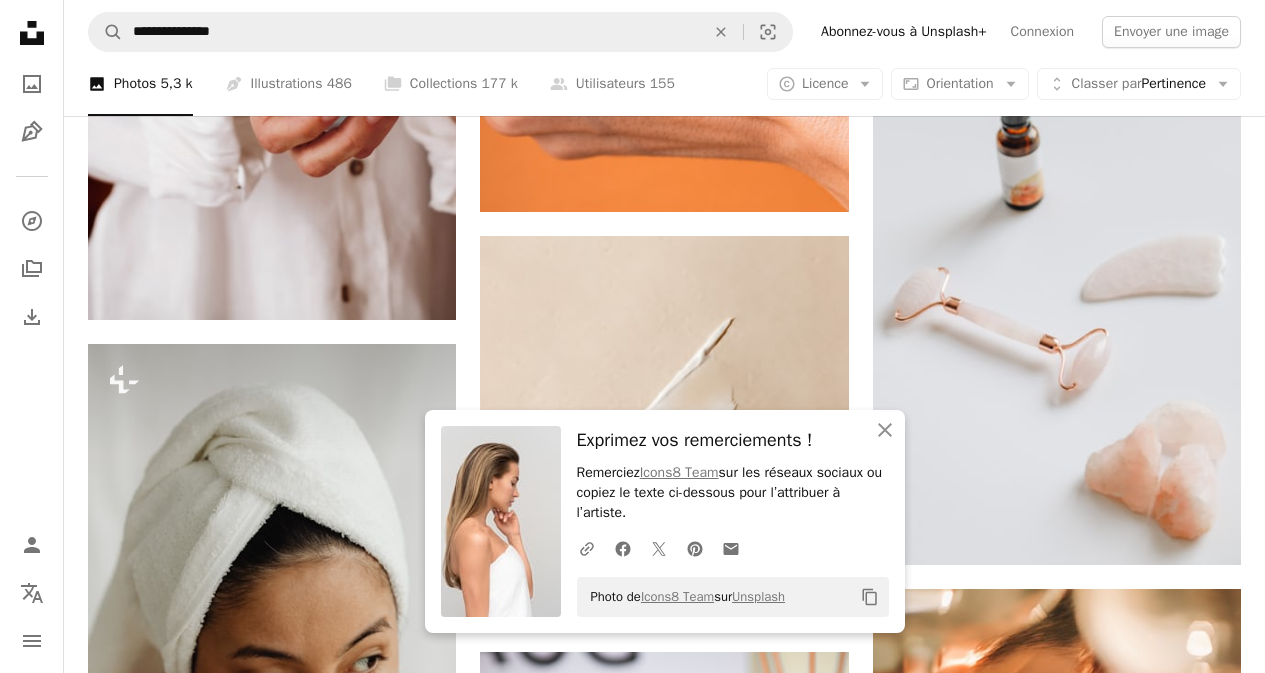 scroll, scrollTop: 1900, scrollLeft: 0, axis: vertical 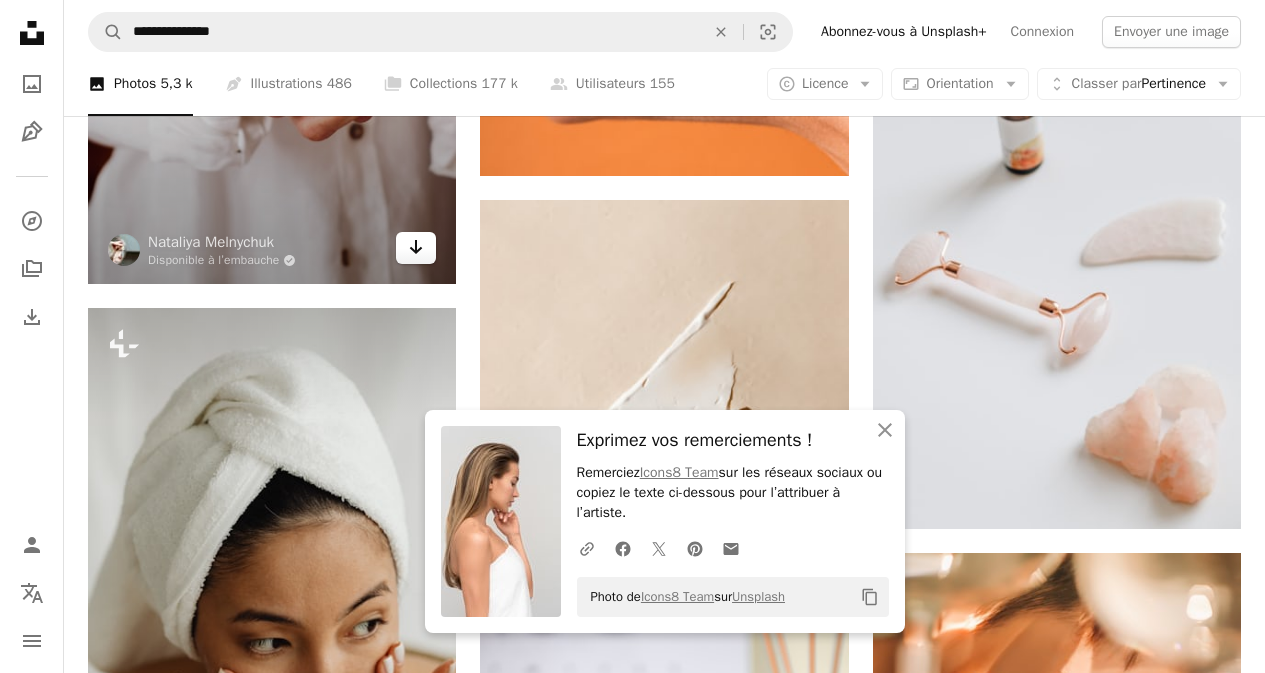 click on "Arrow pointing down" 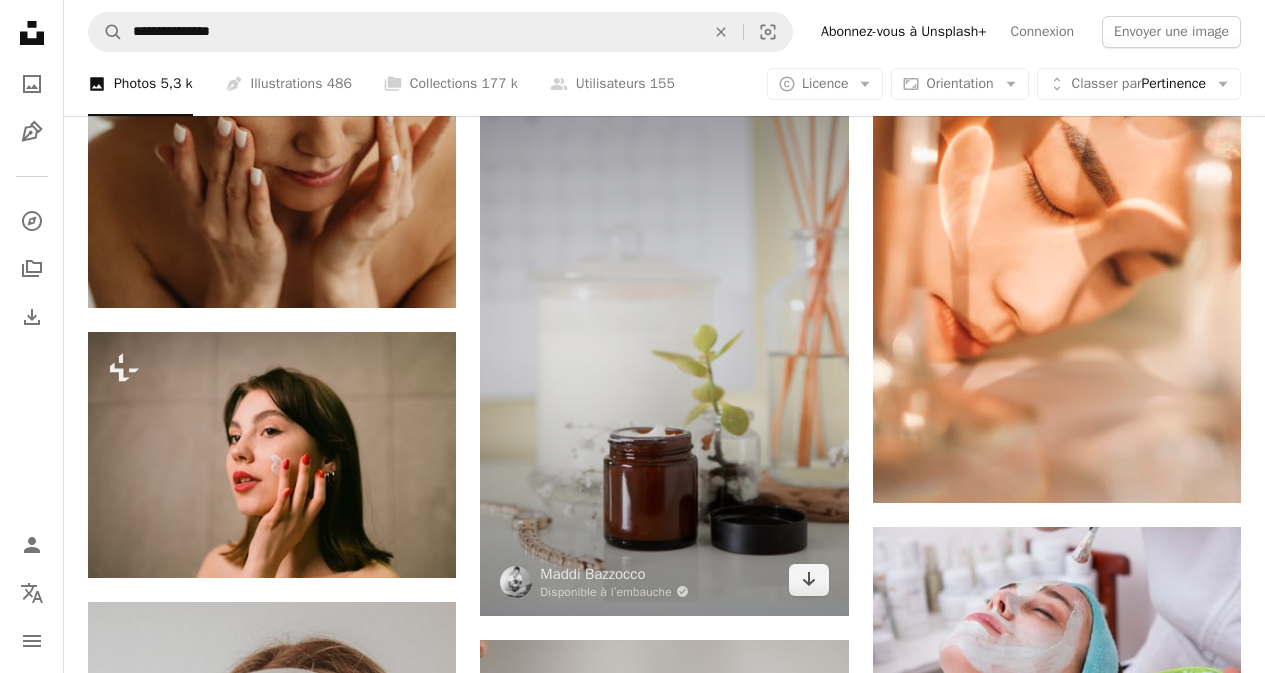 scroll, scrollTop: 2500, scrollLeft: 0, axis: vertical 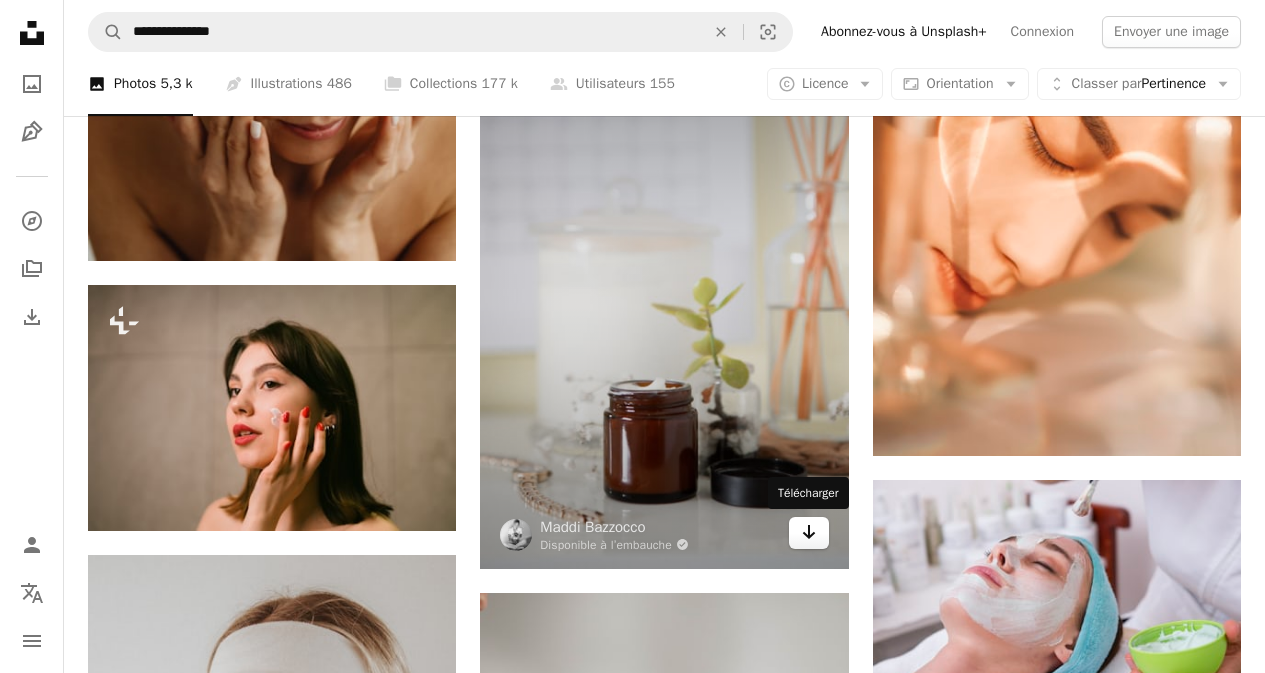 click on "Arrow pointing down" at bounding box center [809, 533] 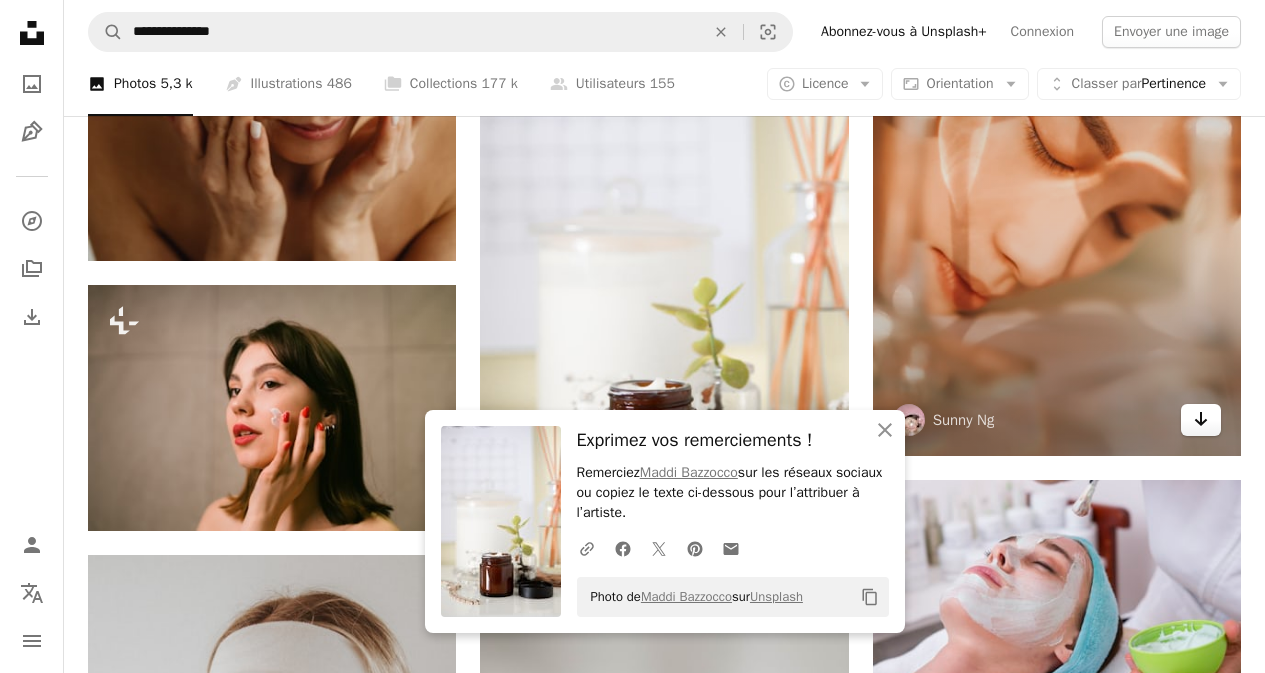 click on "Arrow pointing down" 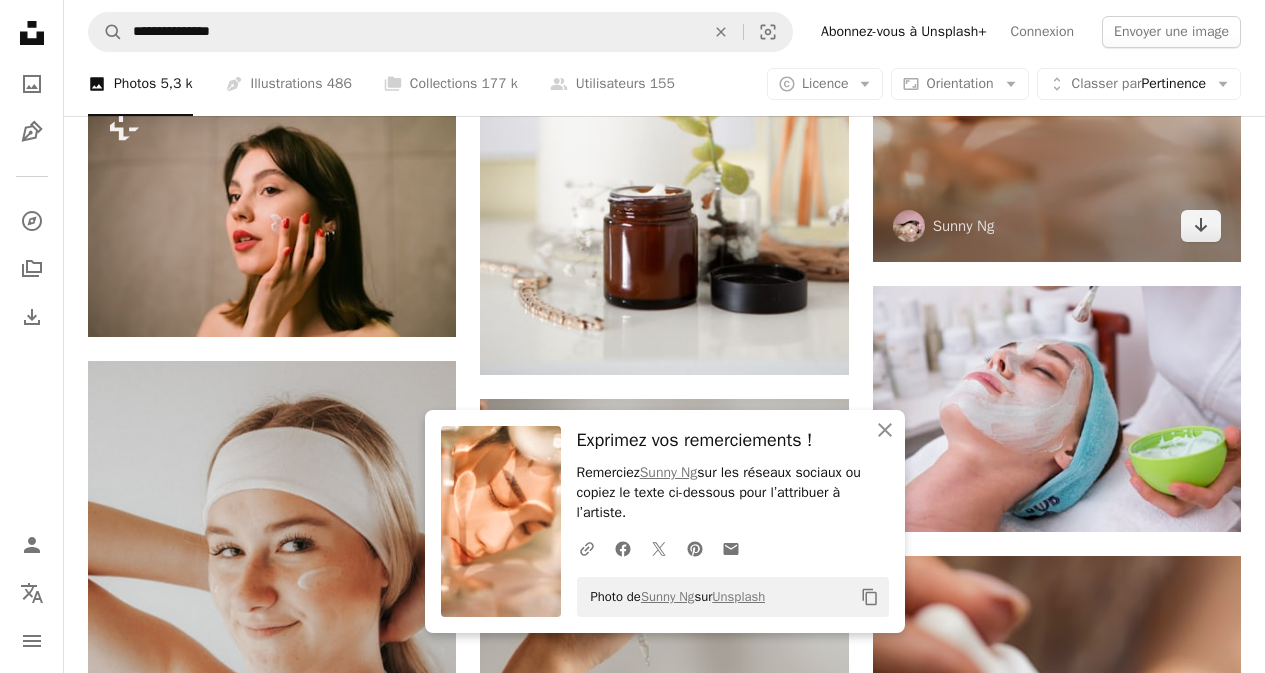 scroll, scrollTop: 2700, scrollLeft: 0, axis: vertical 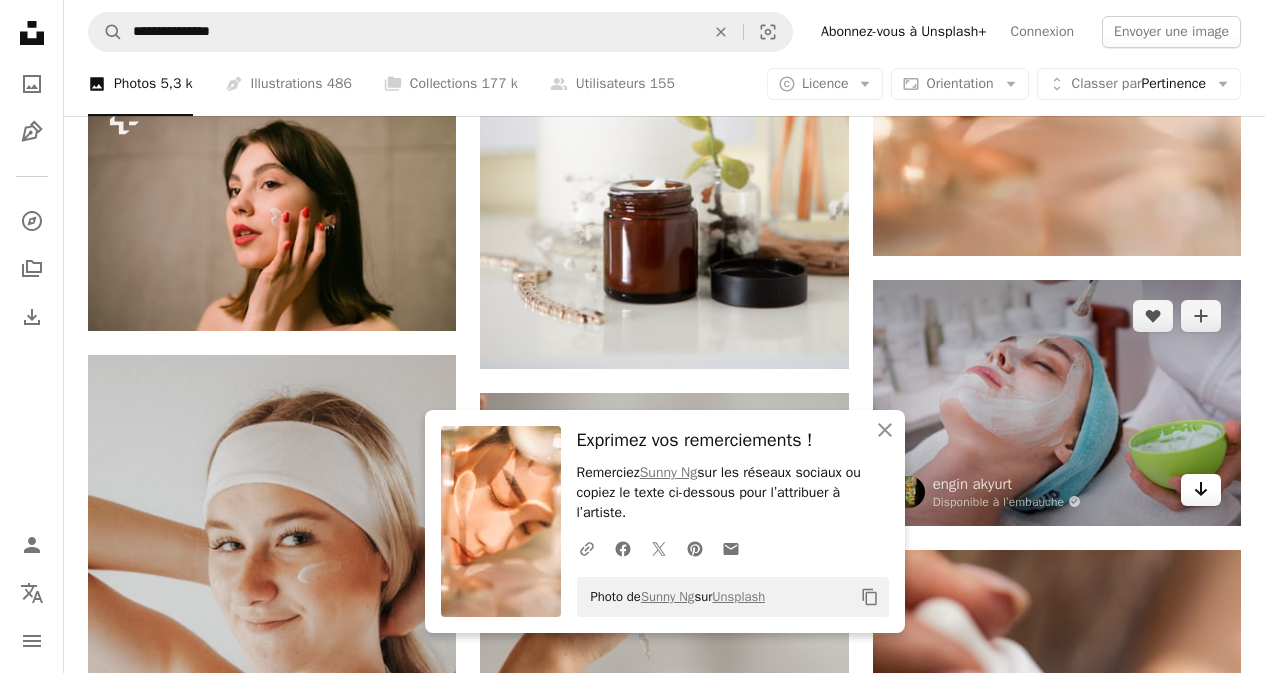 click on "Arrow pointing down" at bounding box center [1201, 490] 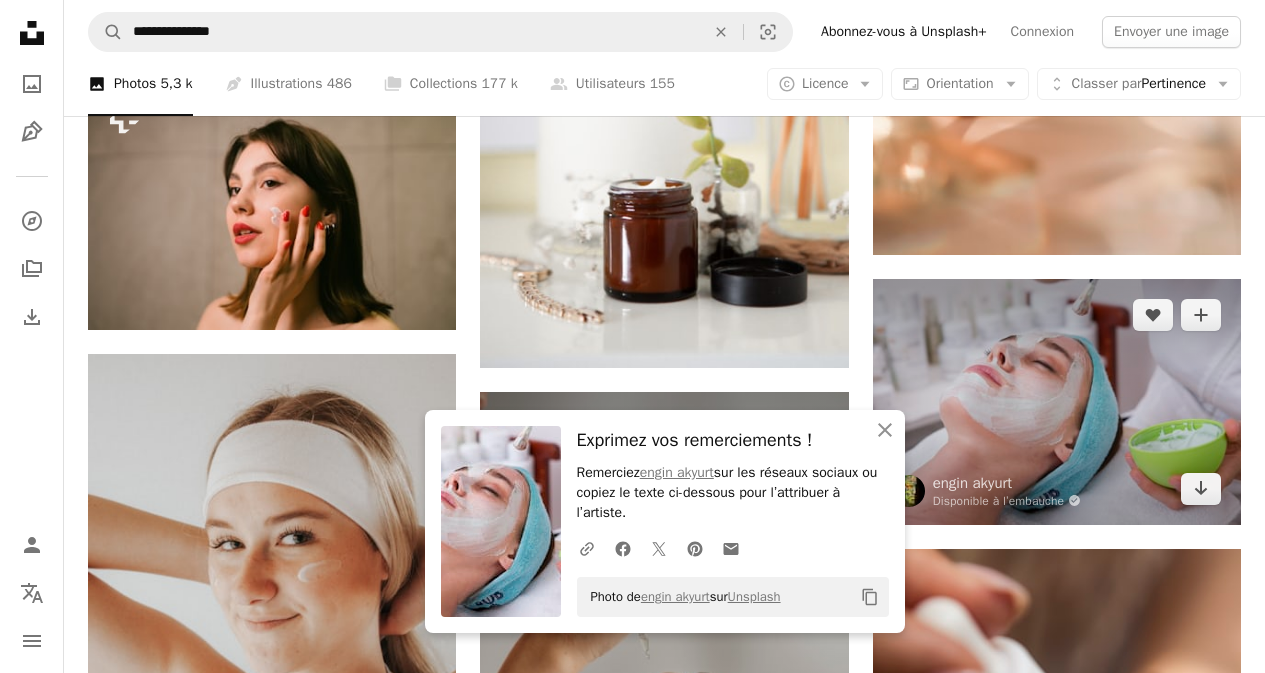 scroll, scrollTop: 2700, scrollLeft: 0, axis: vertical 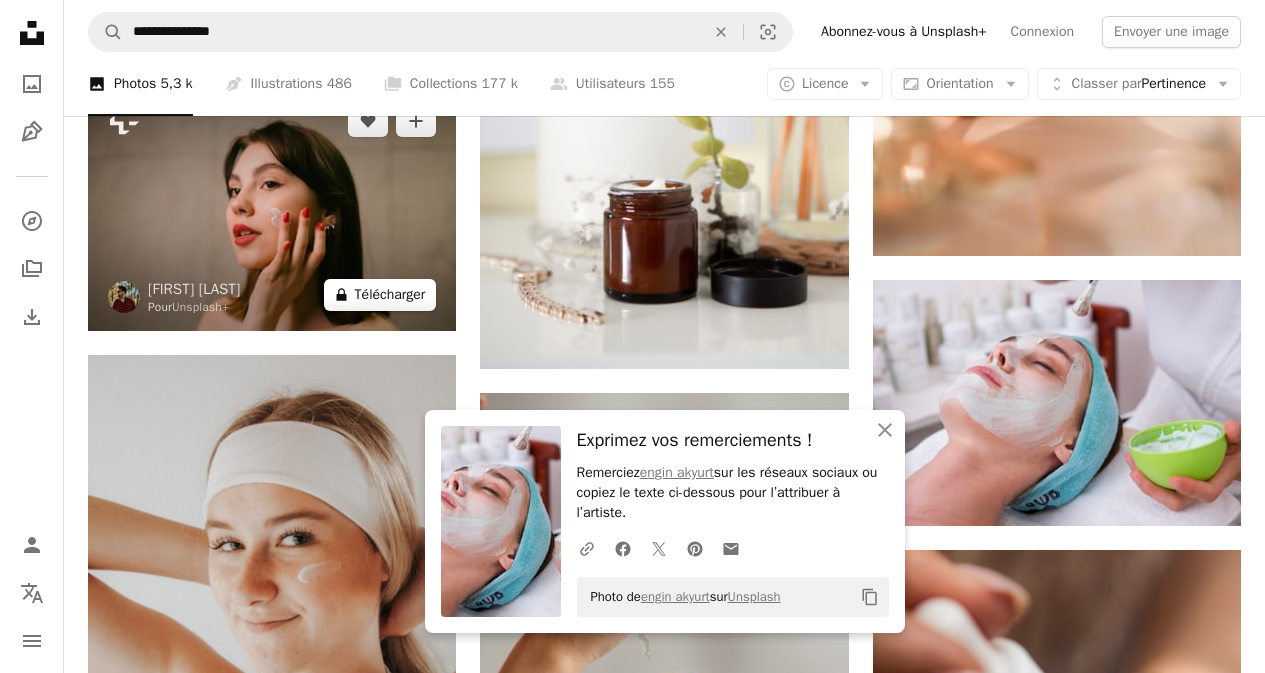 click on "A lock   Télécharger" at bounding box center (380, 295) 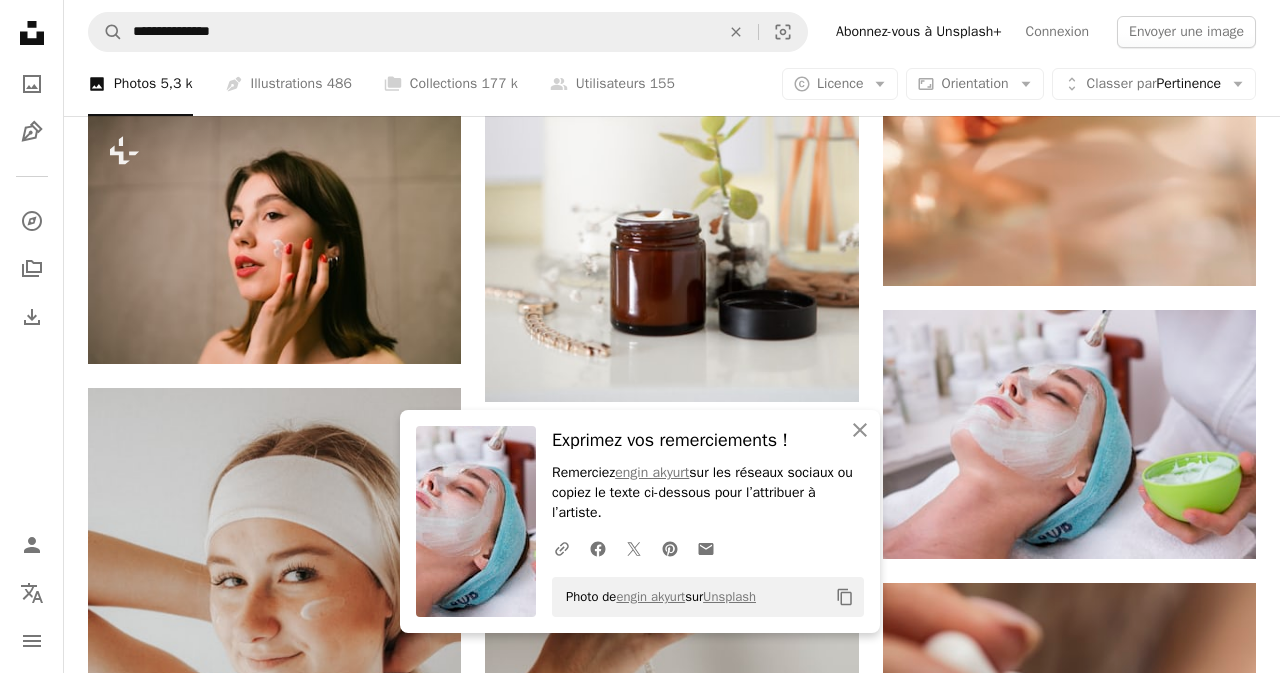 click on "An X shape An X shape Fermer Exprimez vos remerciements ! Remerciez  [PERSON]  sur les réseaux sociaux ou copiez le texte ci-dessous pour l’attribuer à l’artiste. A URL sharing icon (chains) Facebook icon X (formerly Twitter) icon Pinterest icon An envelope Photo de  [PERSON]  sur  Unsplash
Copy content Premium, images prêtes à l’emploi. Profitez d’un accès illimité. A plus sign Contenu ajouté chaque mois réservé aux membres A plus sign Téléchargements libres de droits illimités A plus sign Illustrations  Nouveau A plus sign Protections juridiques renforcées annuel 66 %  de réduction mensuel 12 €   4 € EUR par mois * Abonnez-vous à  Unsplash+ * Facturé à l’avance en cas de paiement annuel  48 € Plus les taxes applicables. Renouvellement automatique. Annuler à tout moment." at bounding box center (640, 2536) 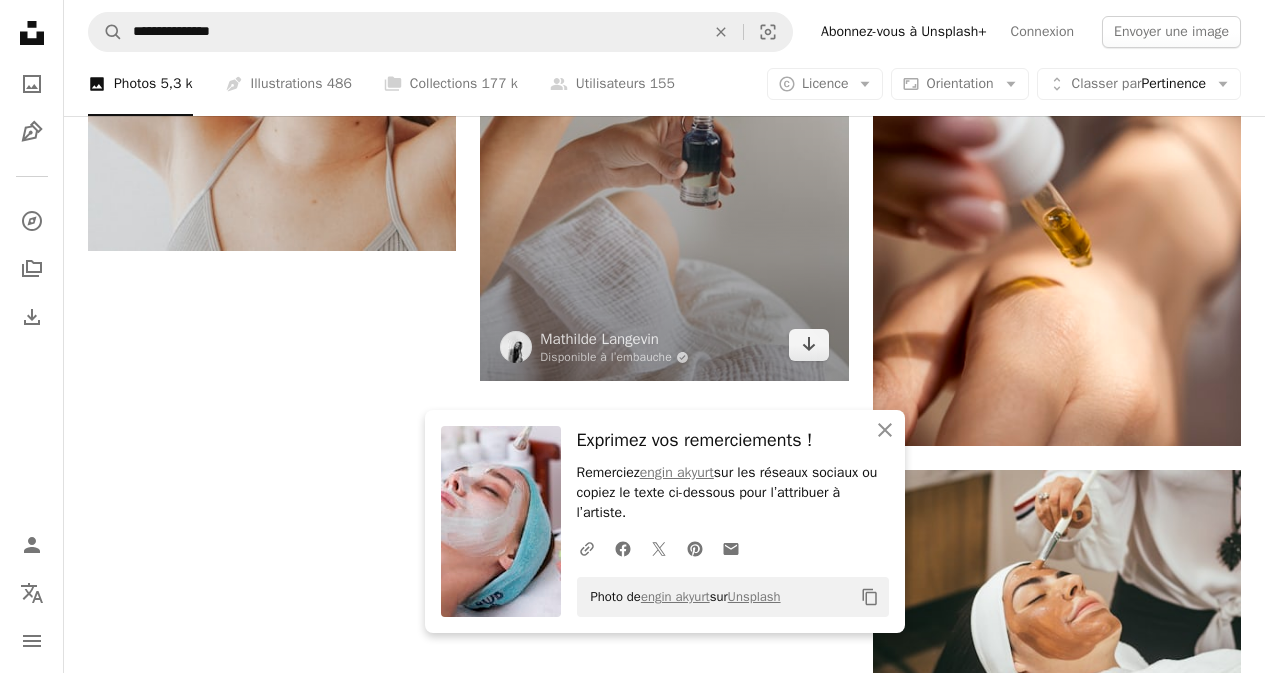 scroll, scrollTop: 3300, scrollLeft: 0, axis: vertical 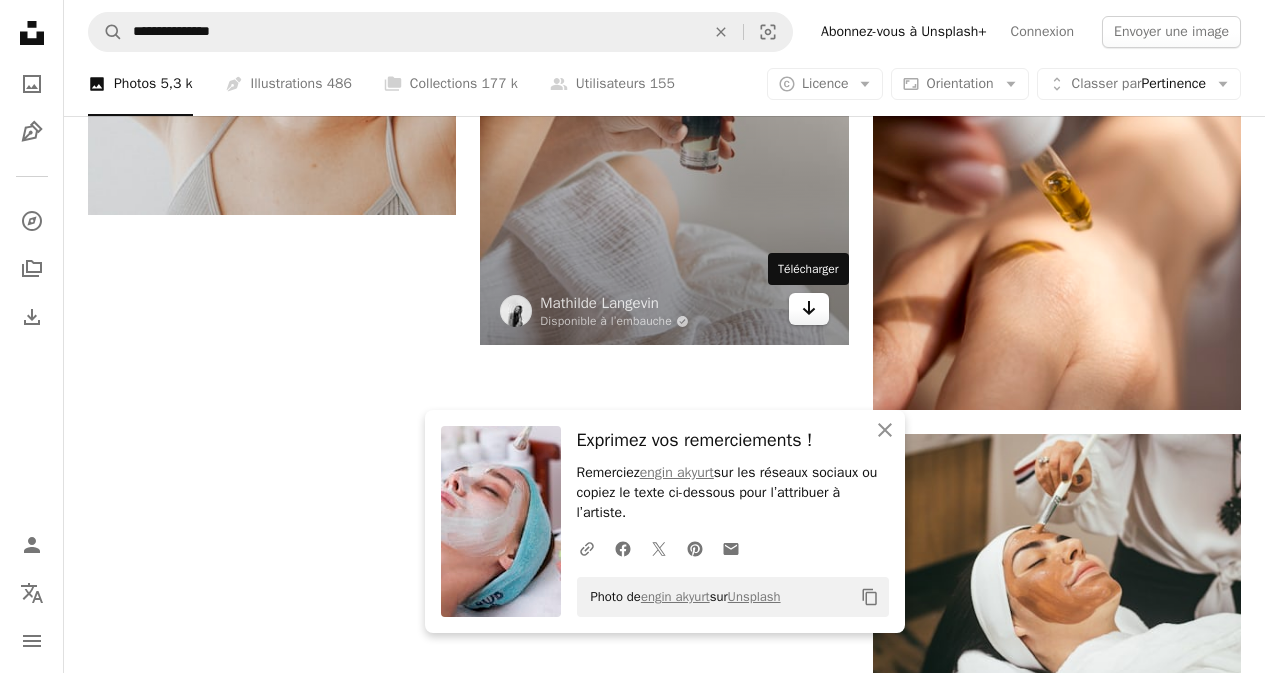 click on "Arrow pointing down" 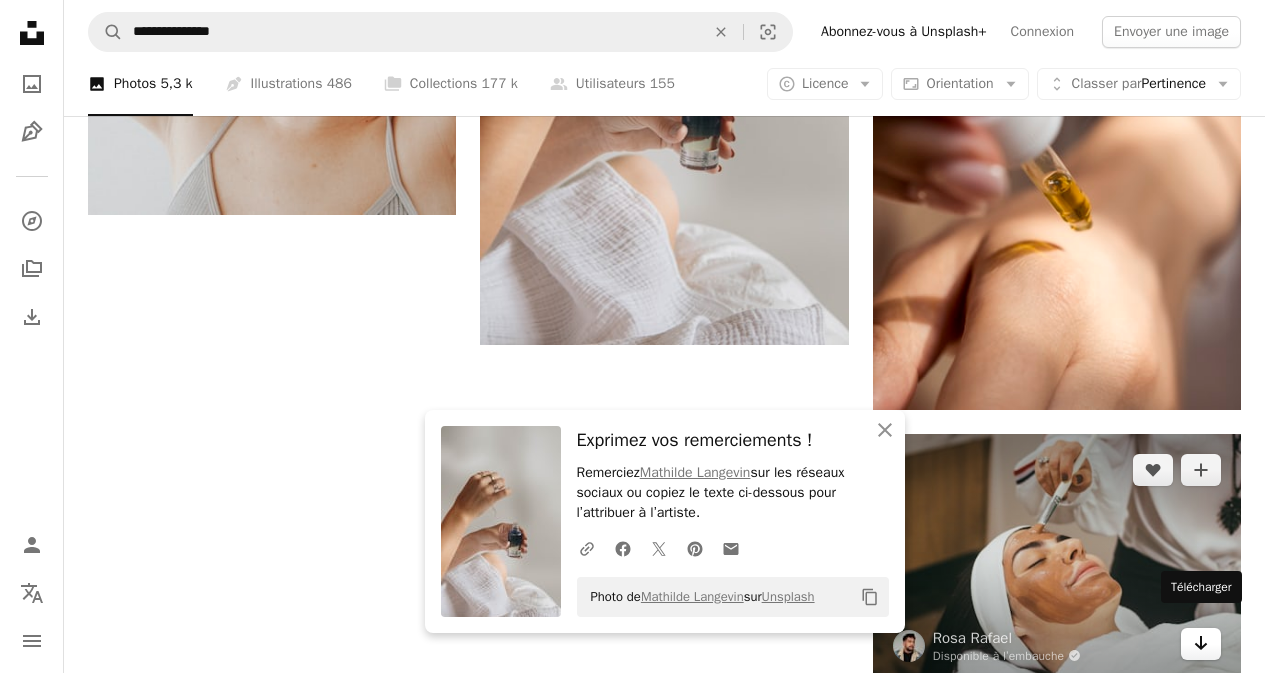 click on "Arrow pointing down" 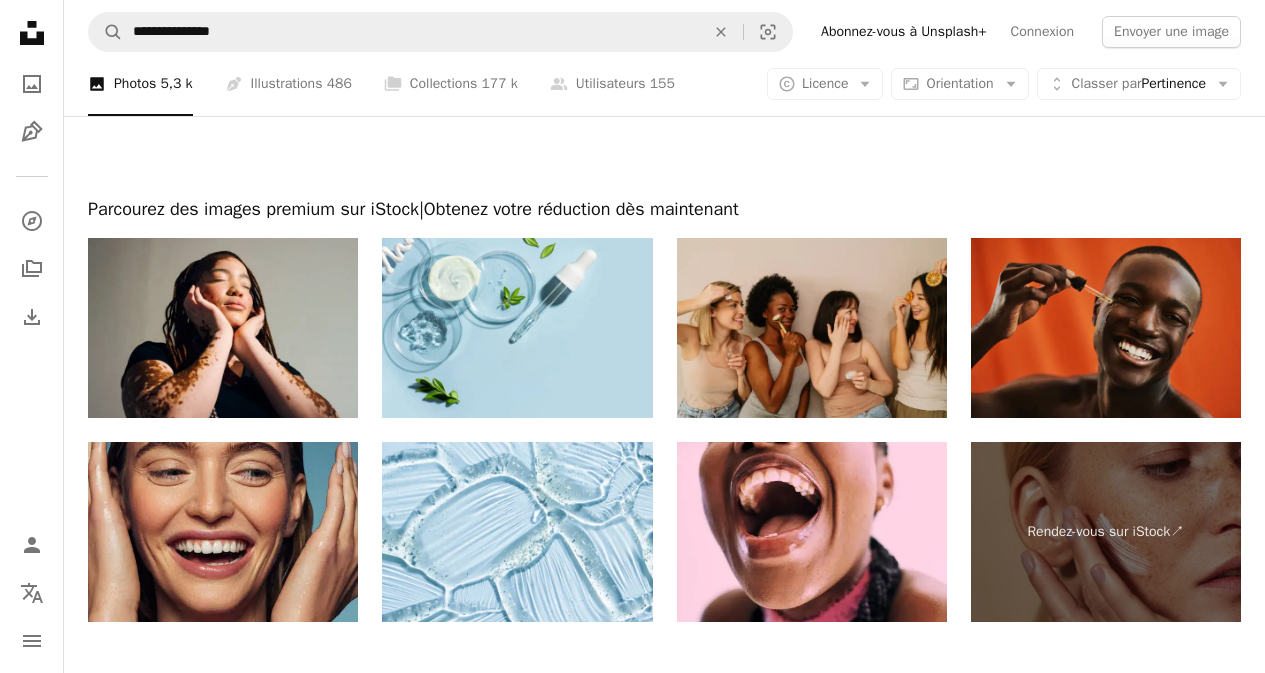 scroll, scrollTop: 4000, scrollLeft: 0, axis: vertical 